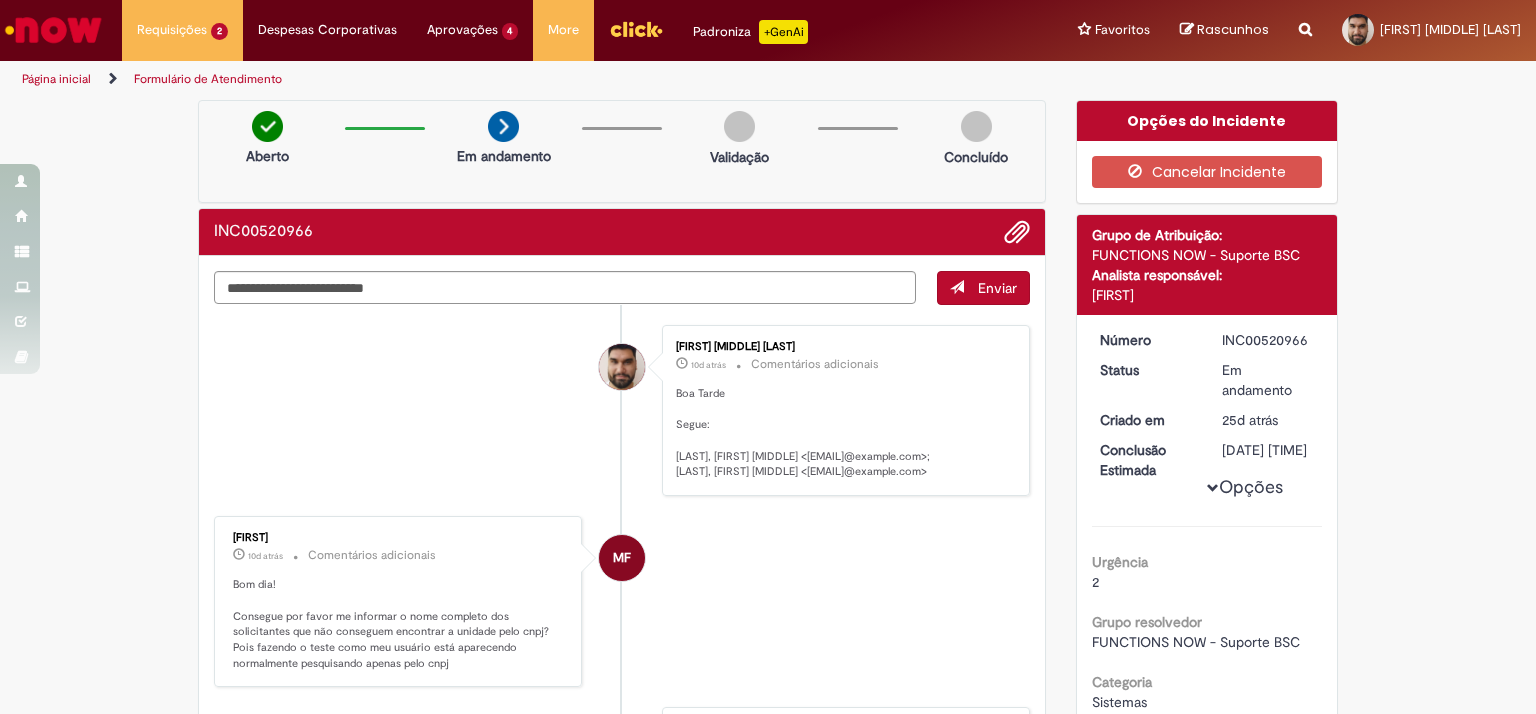 scroll, scrollTop: 0, scrollLeft: 0, axis: both 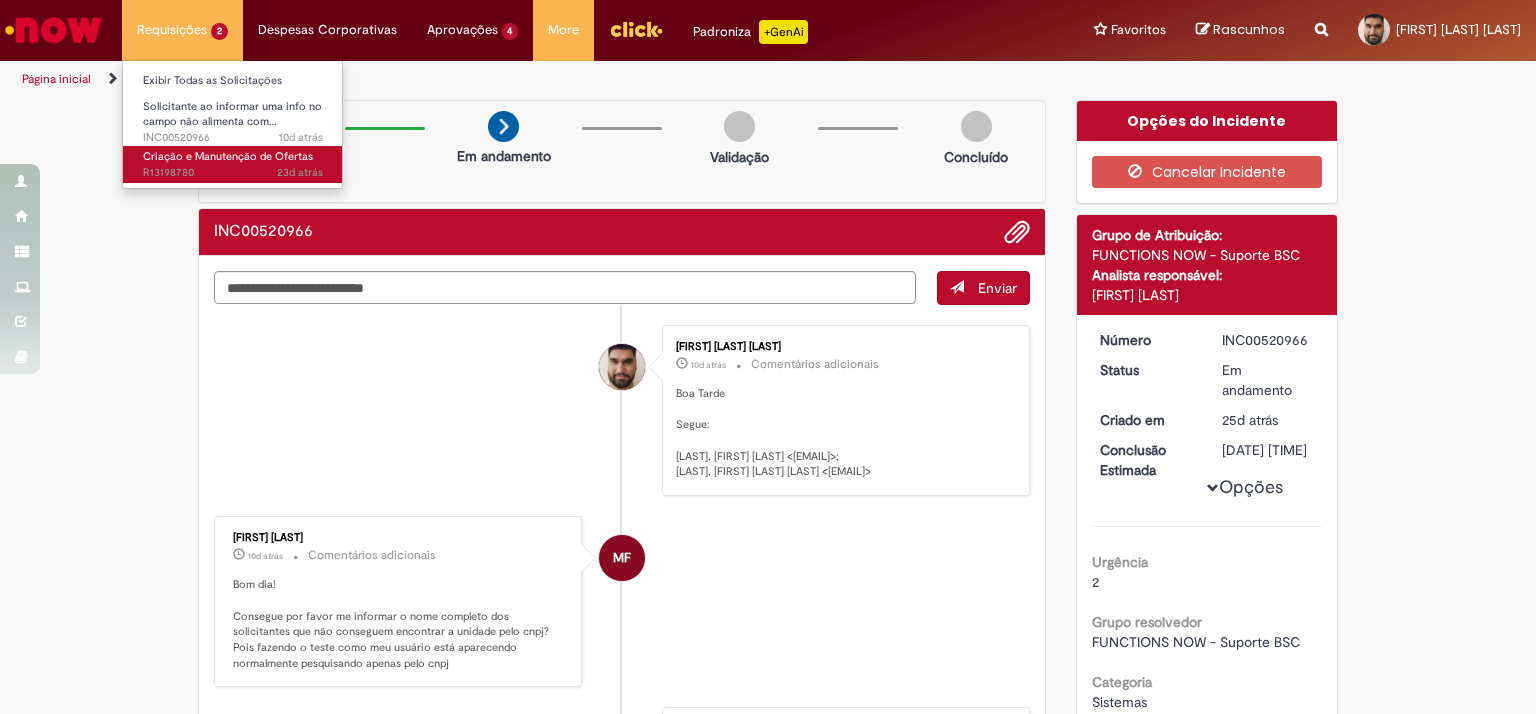 click on "Criação e Manutenção de Ofertas
23d atrás 23 dias atrás  R13198780" at bounding box center [233, 164] 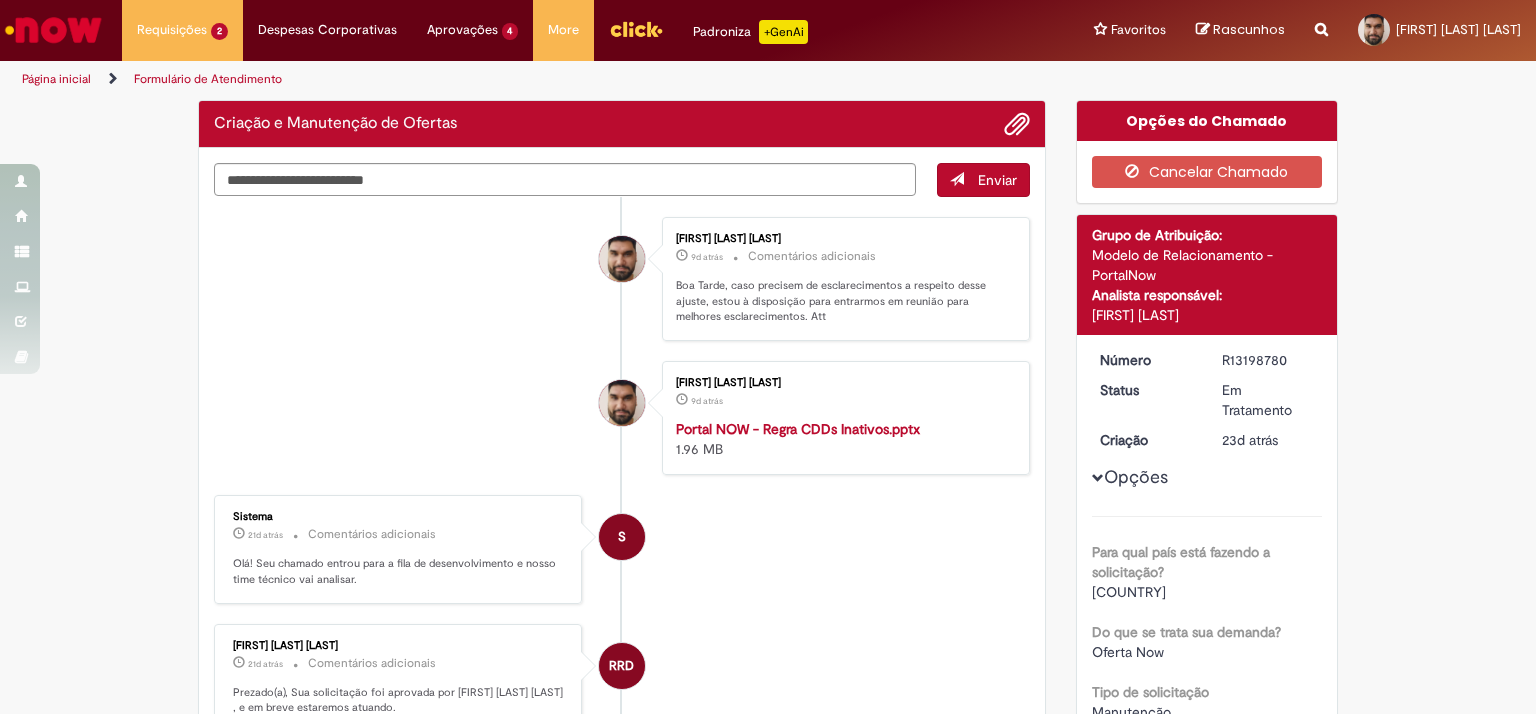 click on "Diego Pereira De Araujo
9d atrás 9 dias atrás     Comentários adicionais
Boa Tarde, caso precisem de esclarecimentos a respeito desse ajuste, estou à disposição para entrarmos em reunião para melhores esclarecimentos. Att
Diego Pereira De Araujo
9d atrás 9 dias atrás
Portal NOW - Regra CDDs Inativos.pptx  1.96 MB
S" at bounding box center [622, 693] 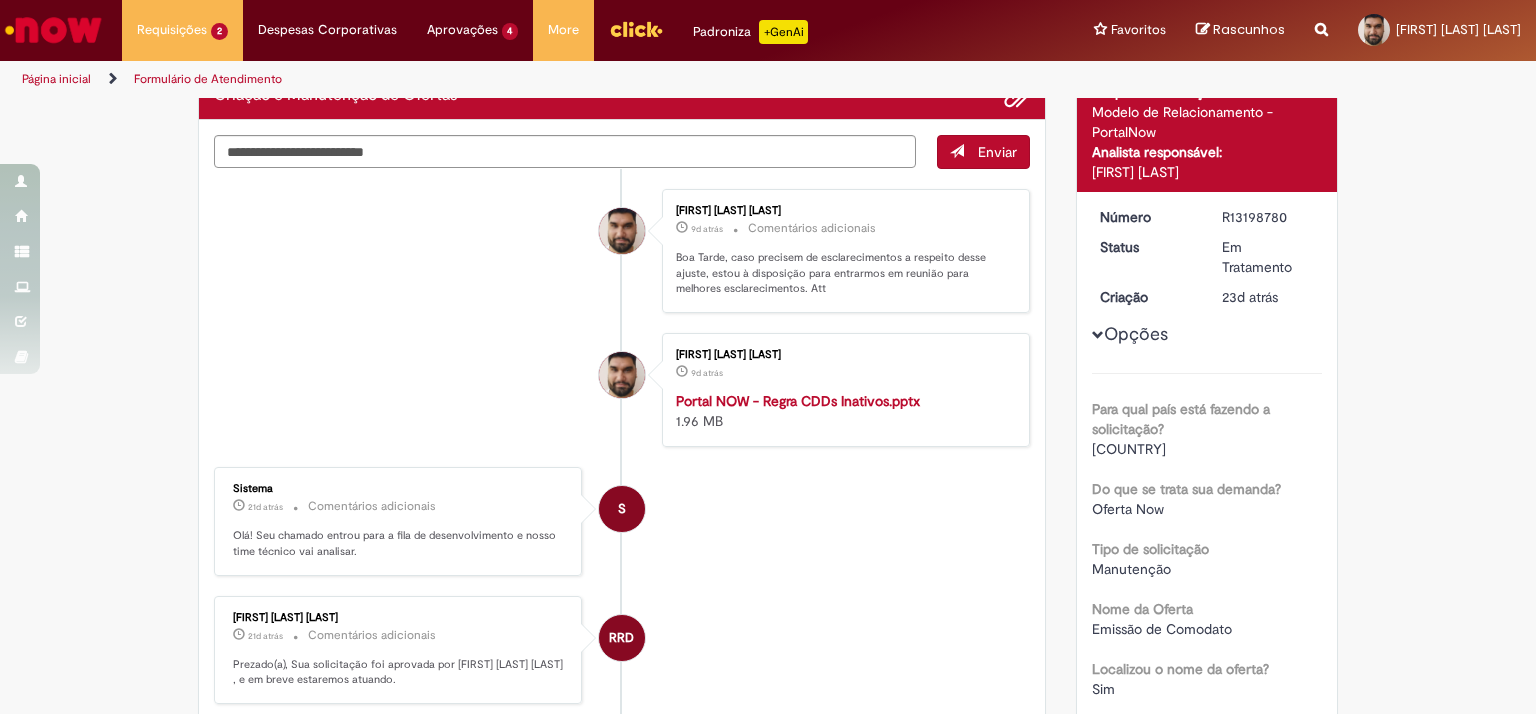 scroll, scrollTop: 0, scrollLeft: 0, axis: both 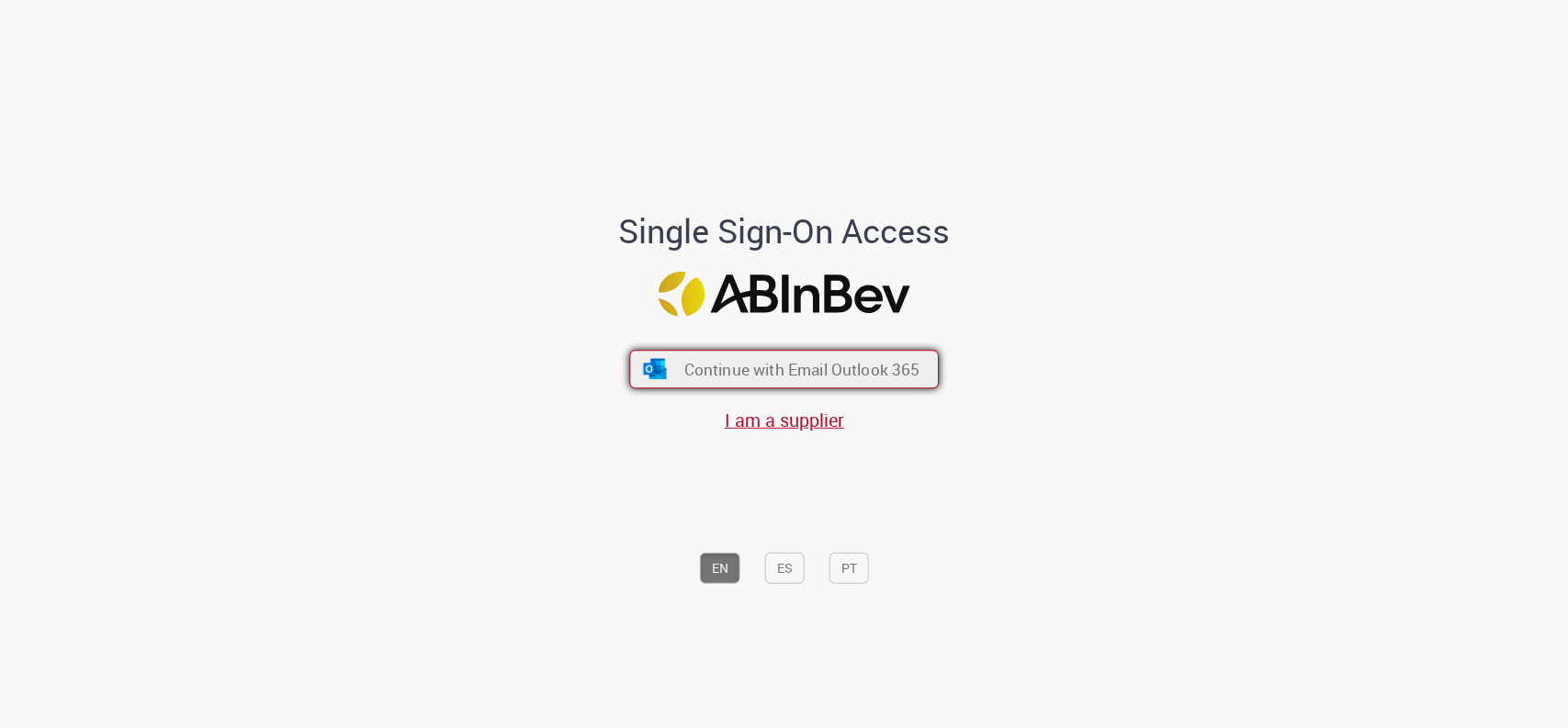 click on "Continue with Email Outlook 365" at bounding box center [801, 368] 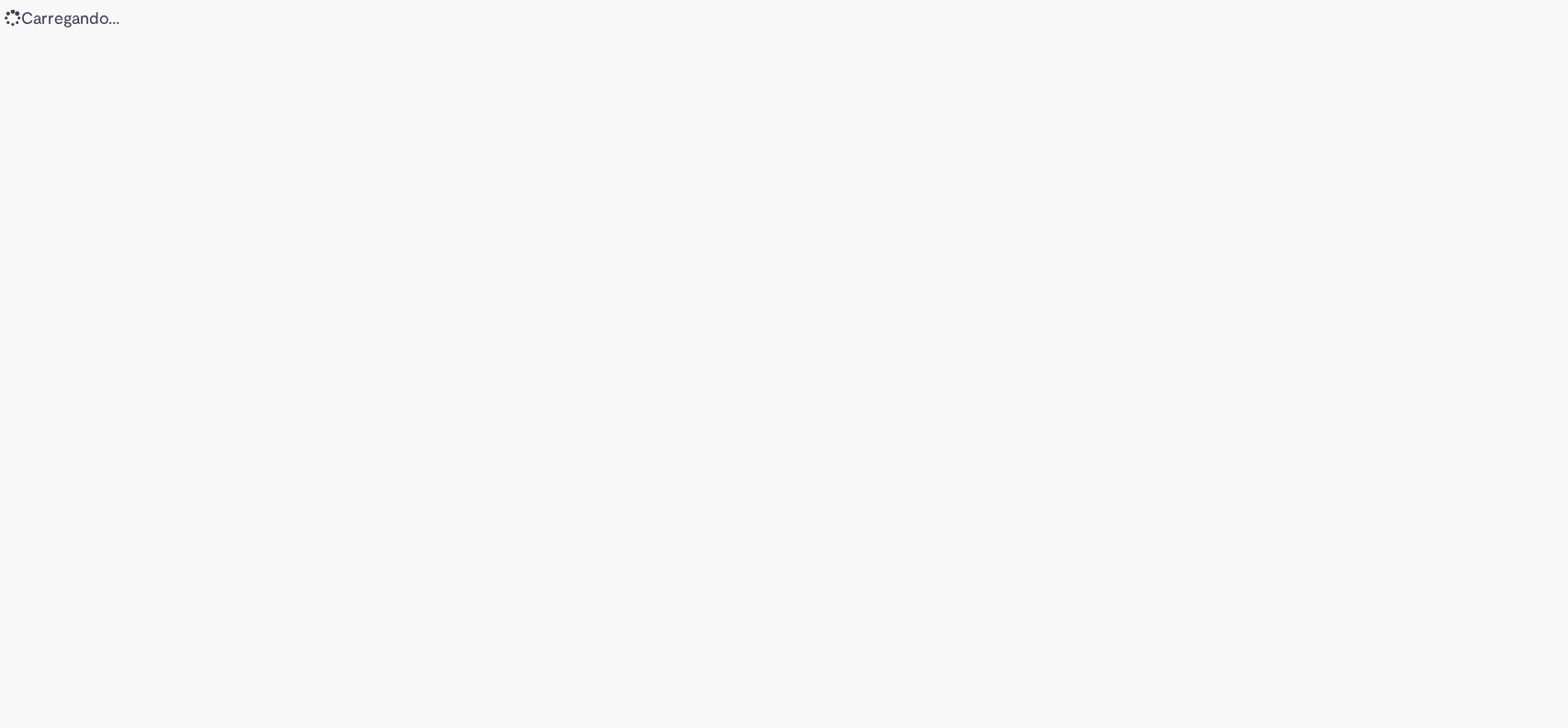 scroll, scrollTop: 0, scrollLeft: 0, axis: both 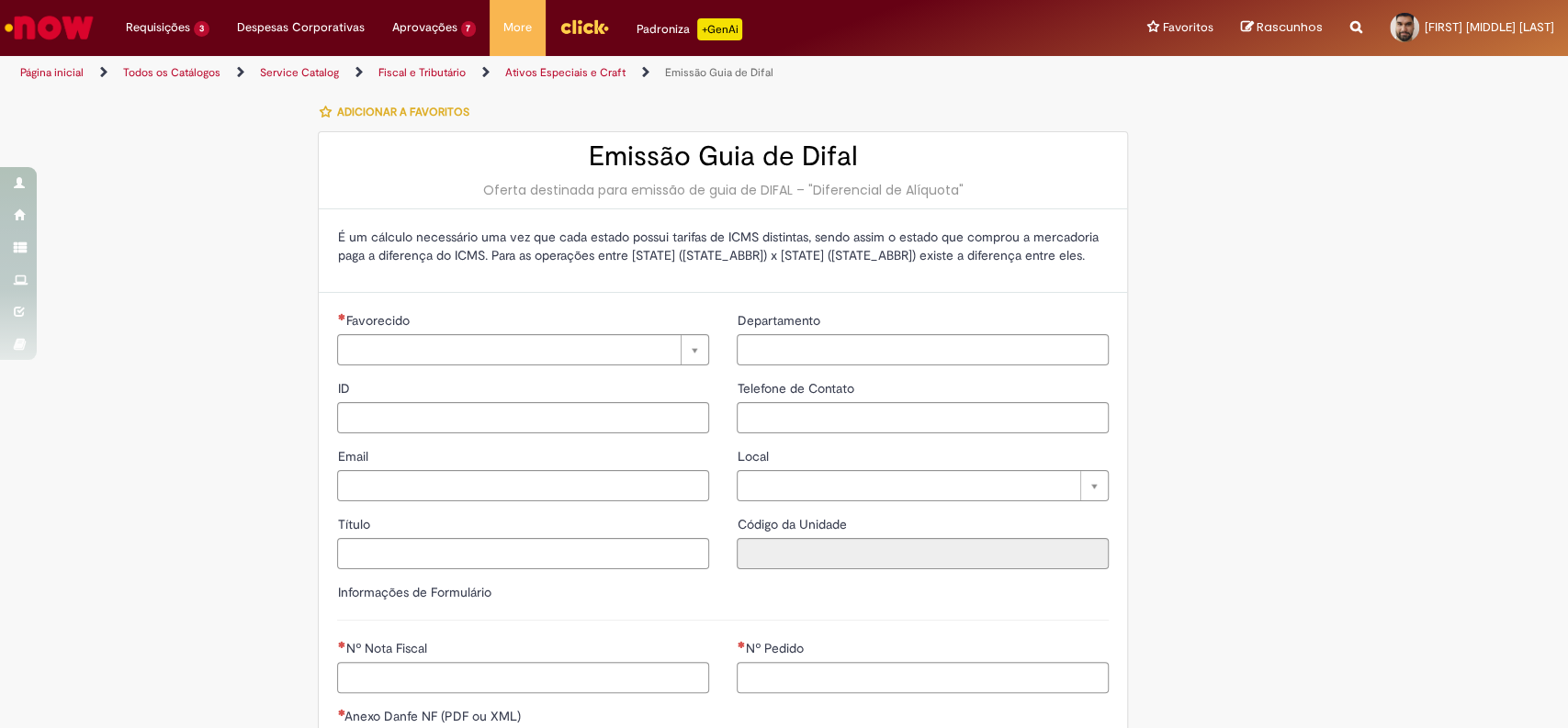 type on "********" 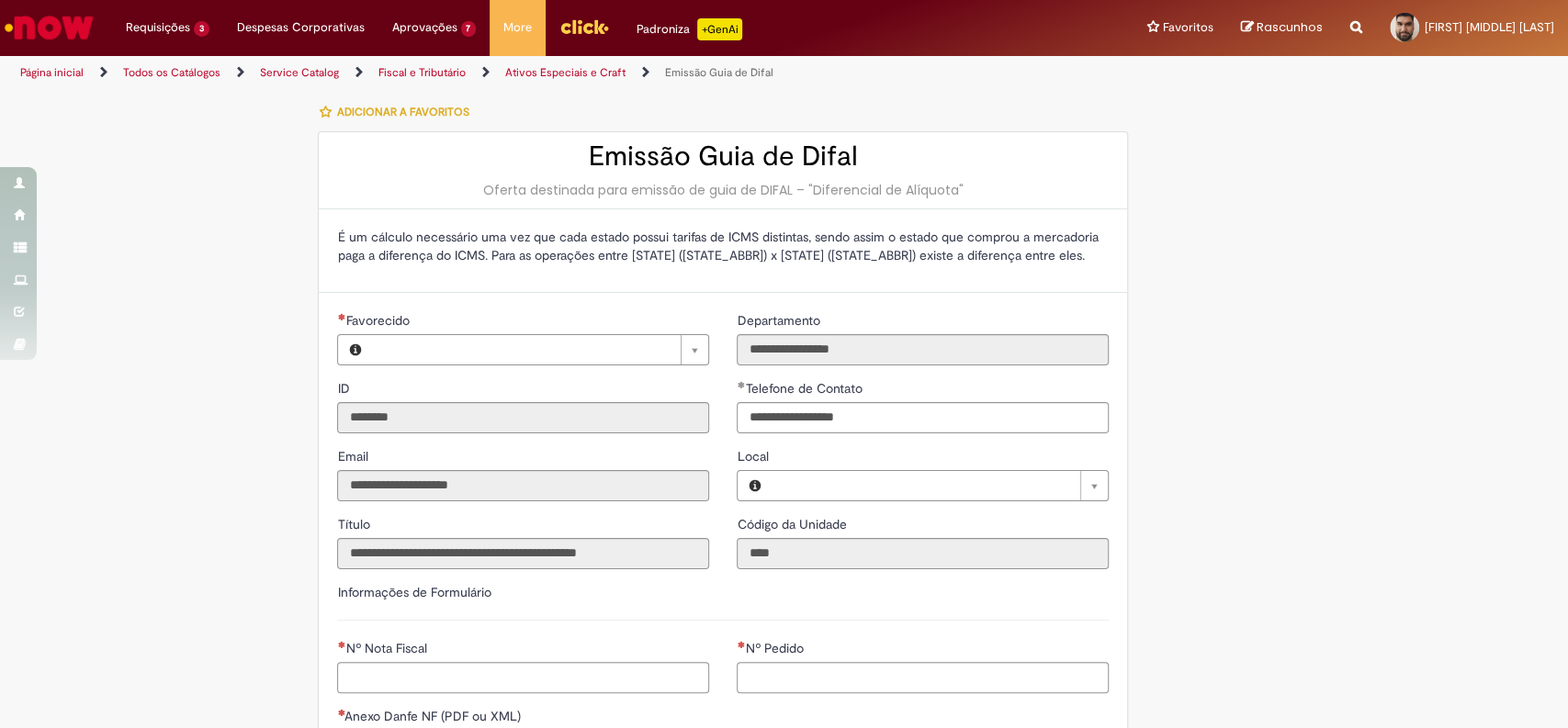 type on "**********" 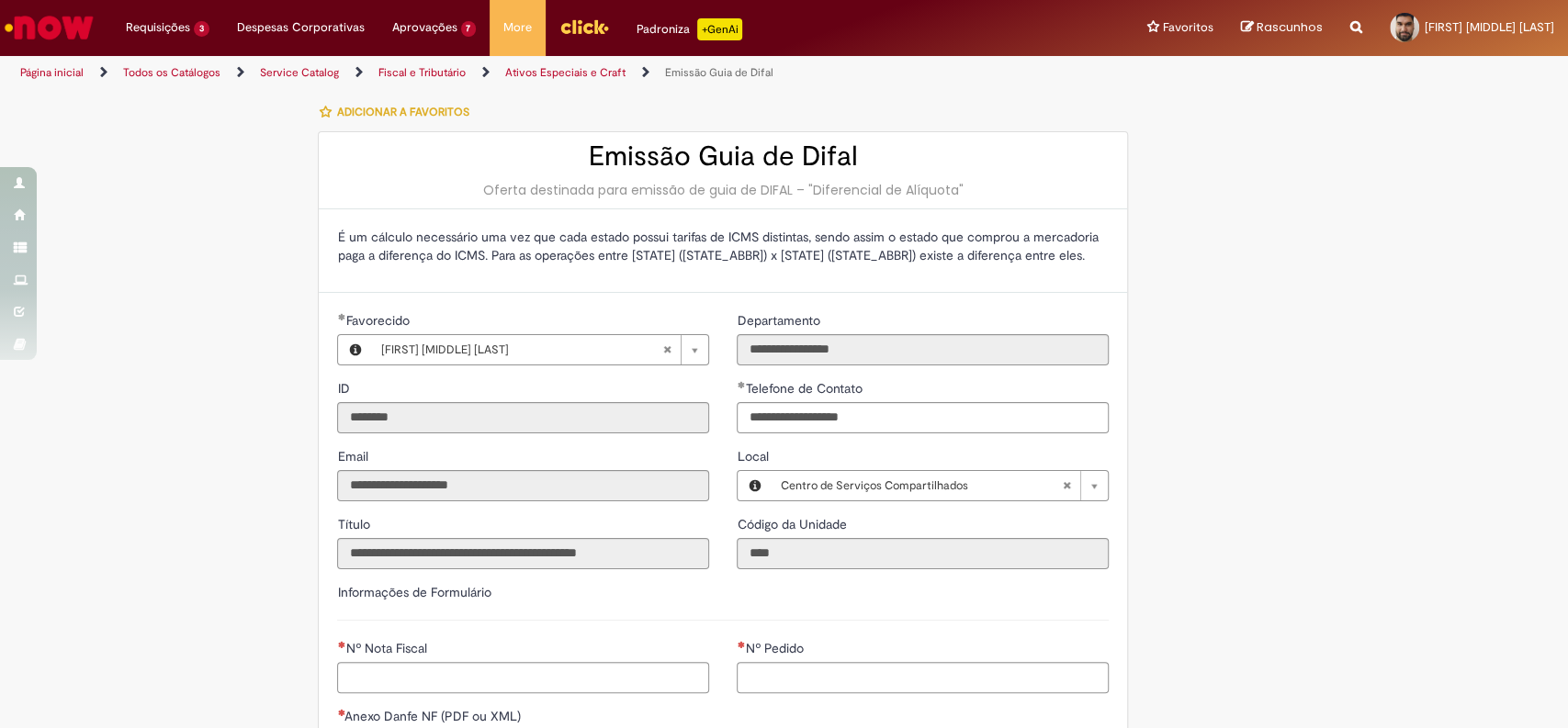 click at bounding box center [49, 28] 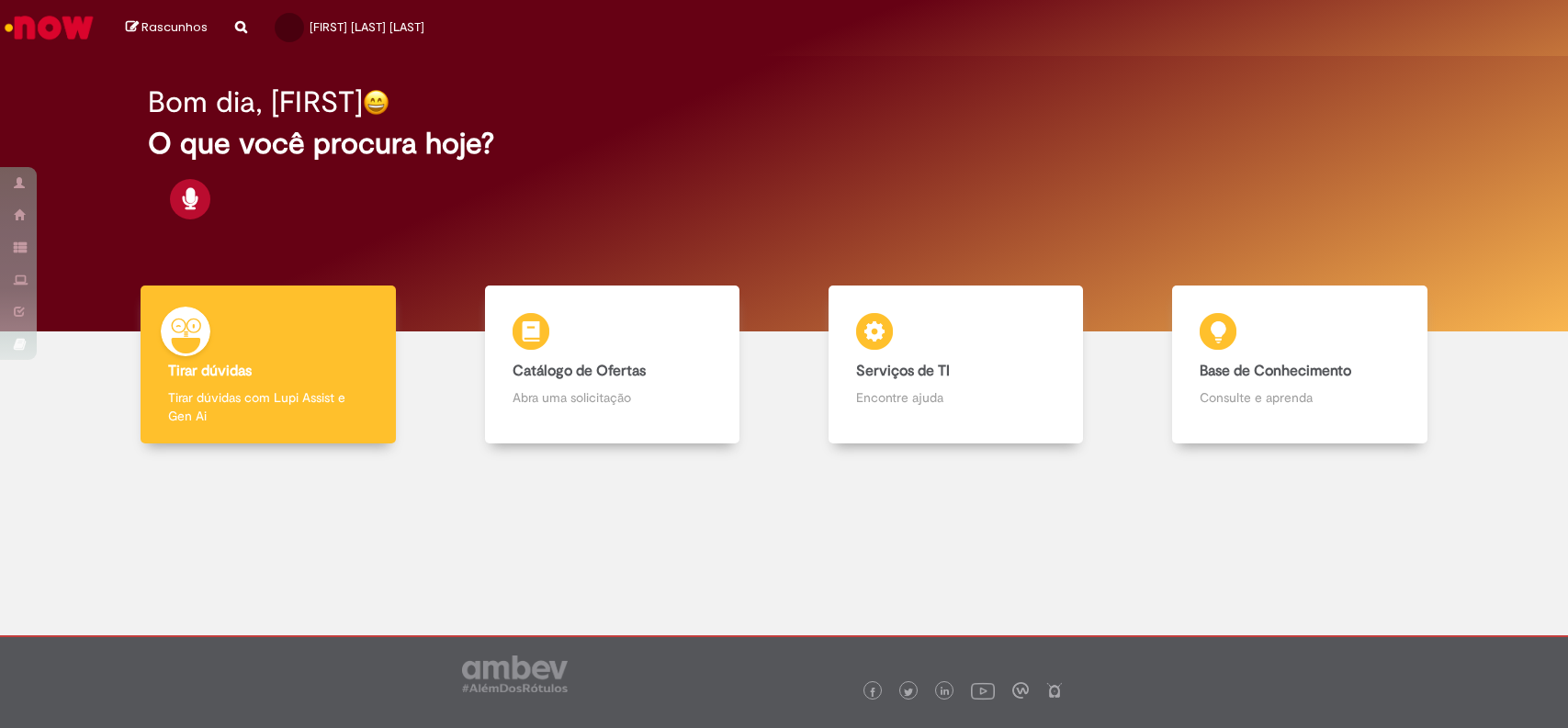 scroll, scrollTop: 0, scrollLeft: 0, axis: both 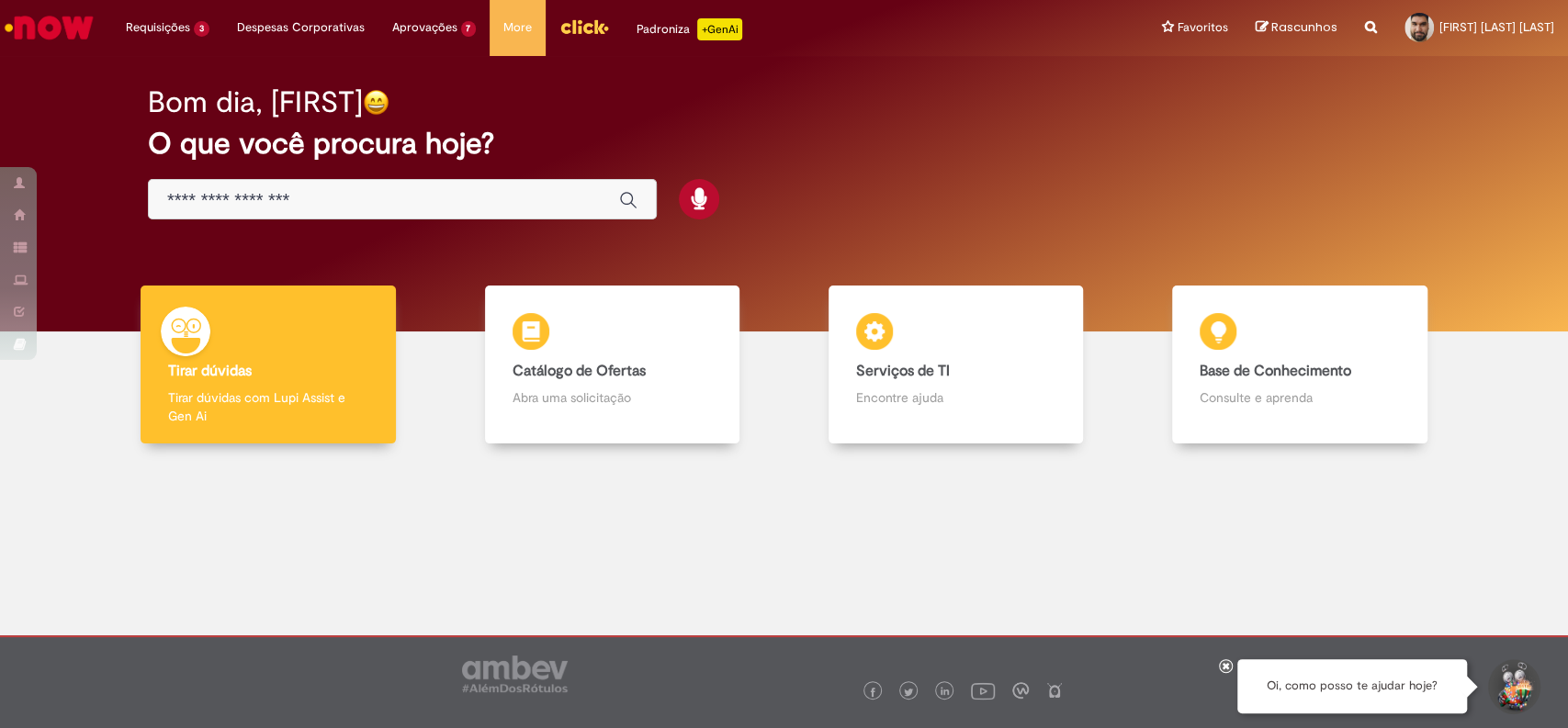 click at bounding box center (384, 200) 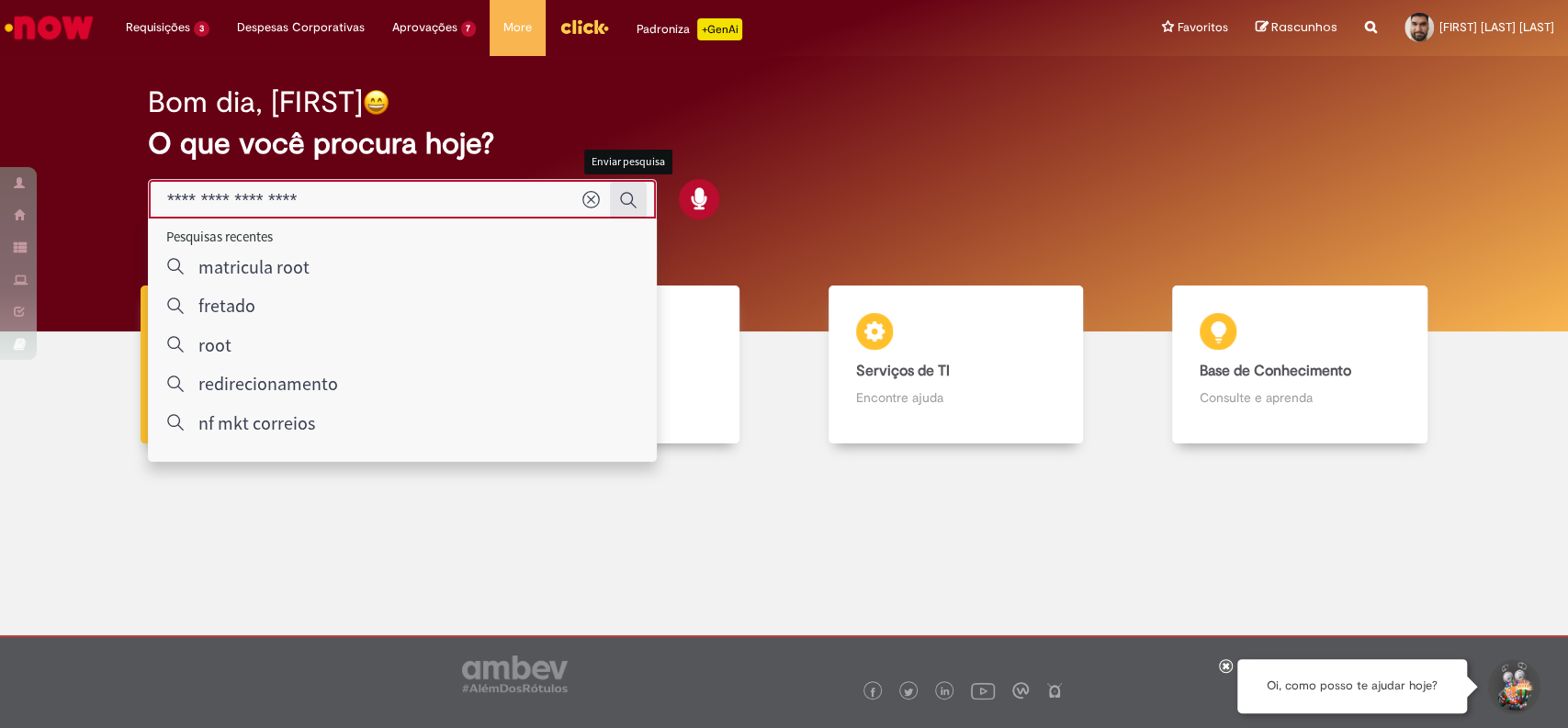 type on "**********" 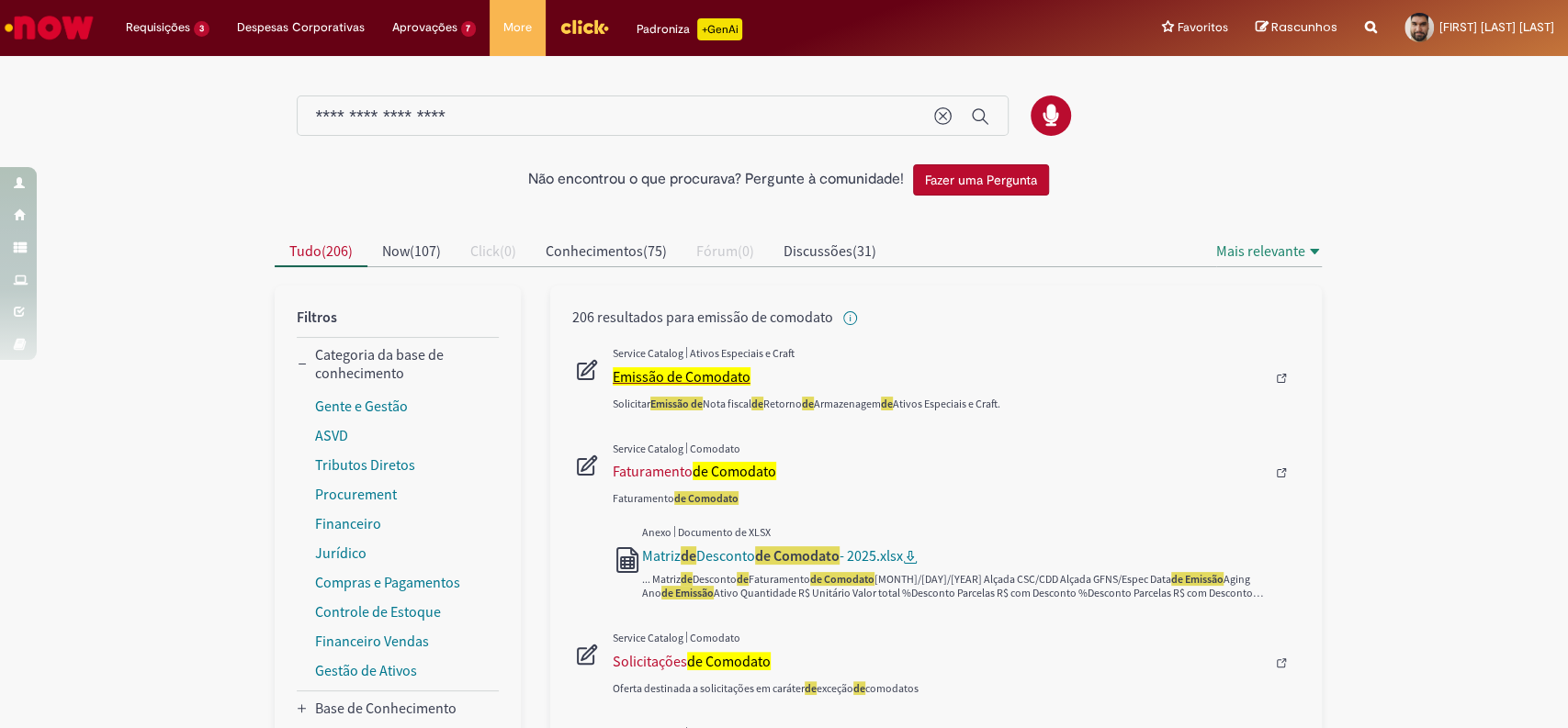 click on "Emissão de Comodato" at bounding box center [682, 376] 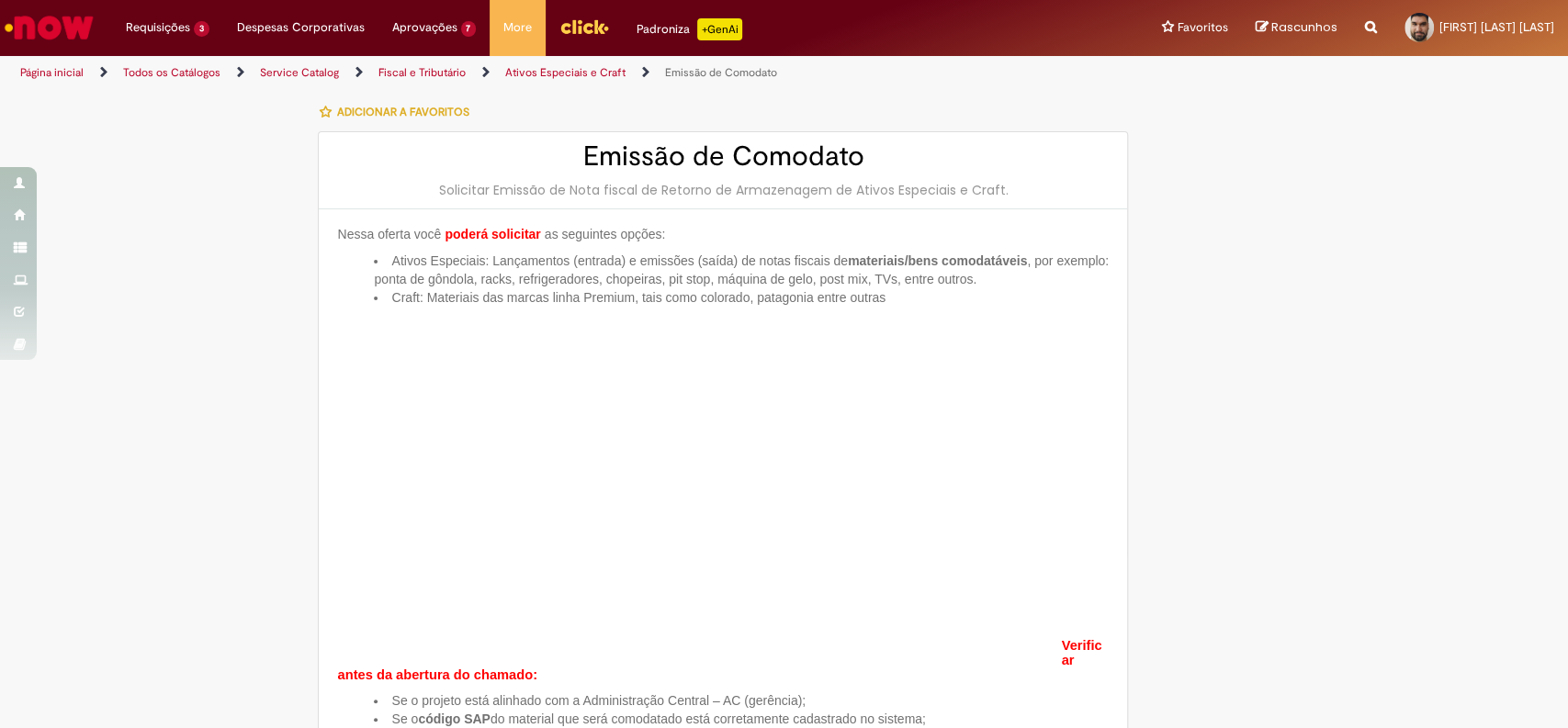 type on "********" 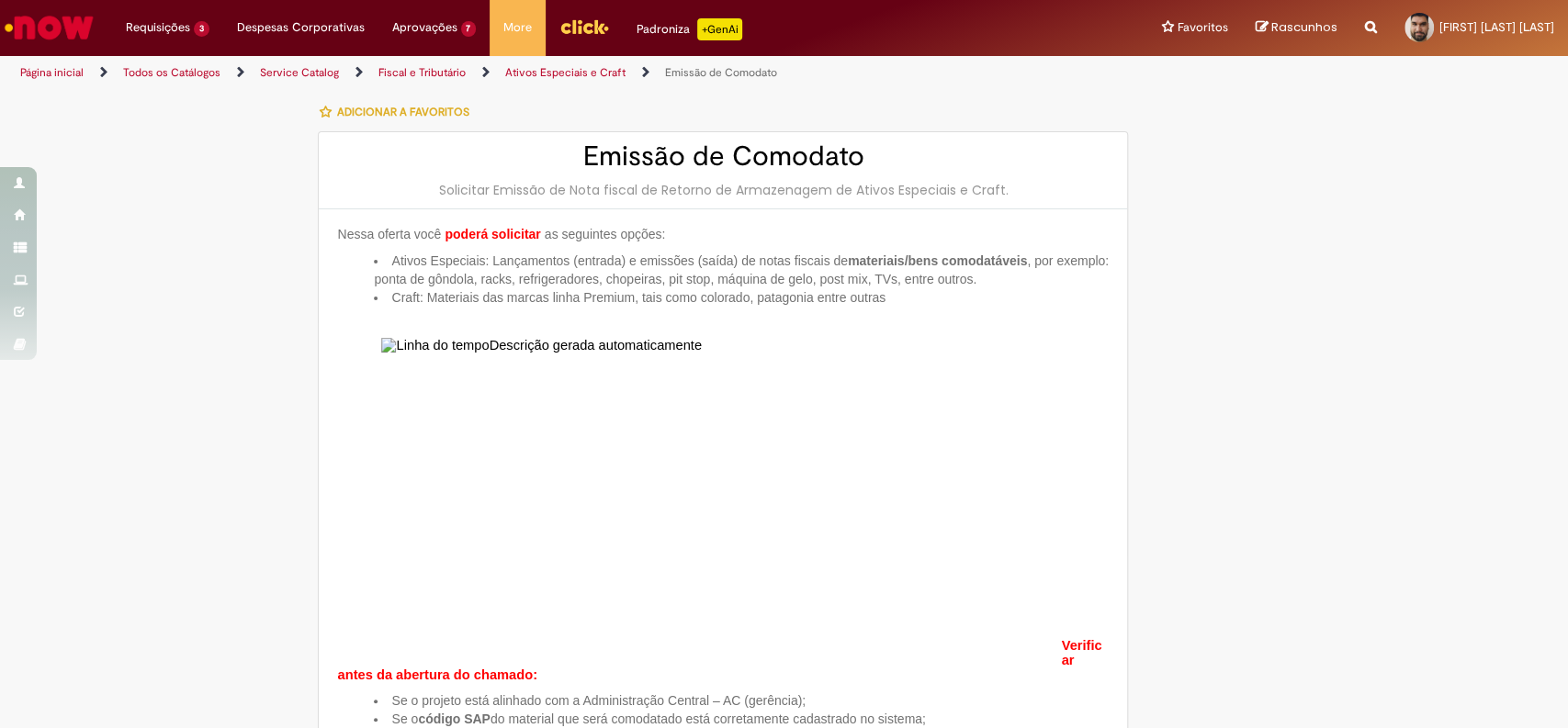 type on "**********" 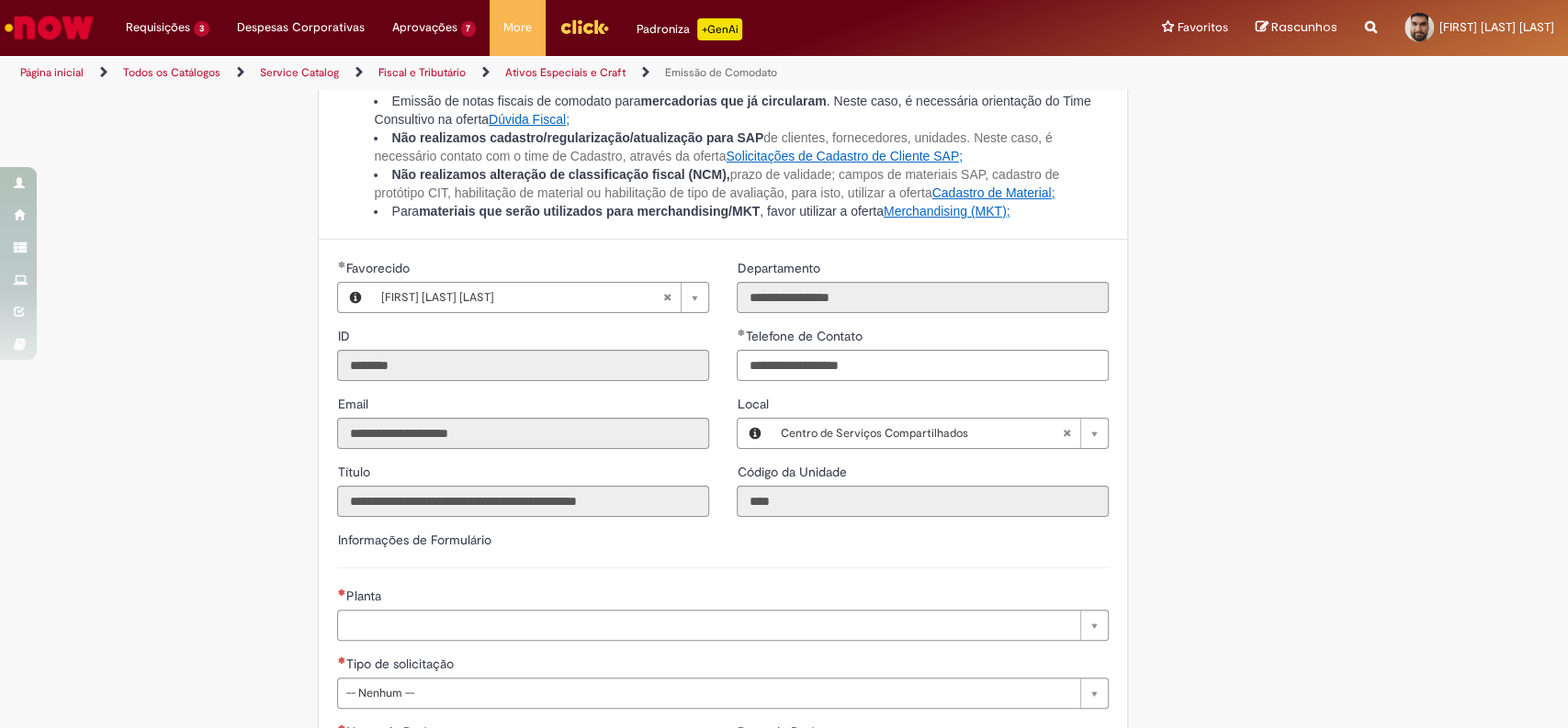 scroll, scrollTop: 1122, scrollLeft: 0, axis: vertical 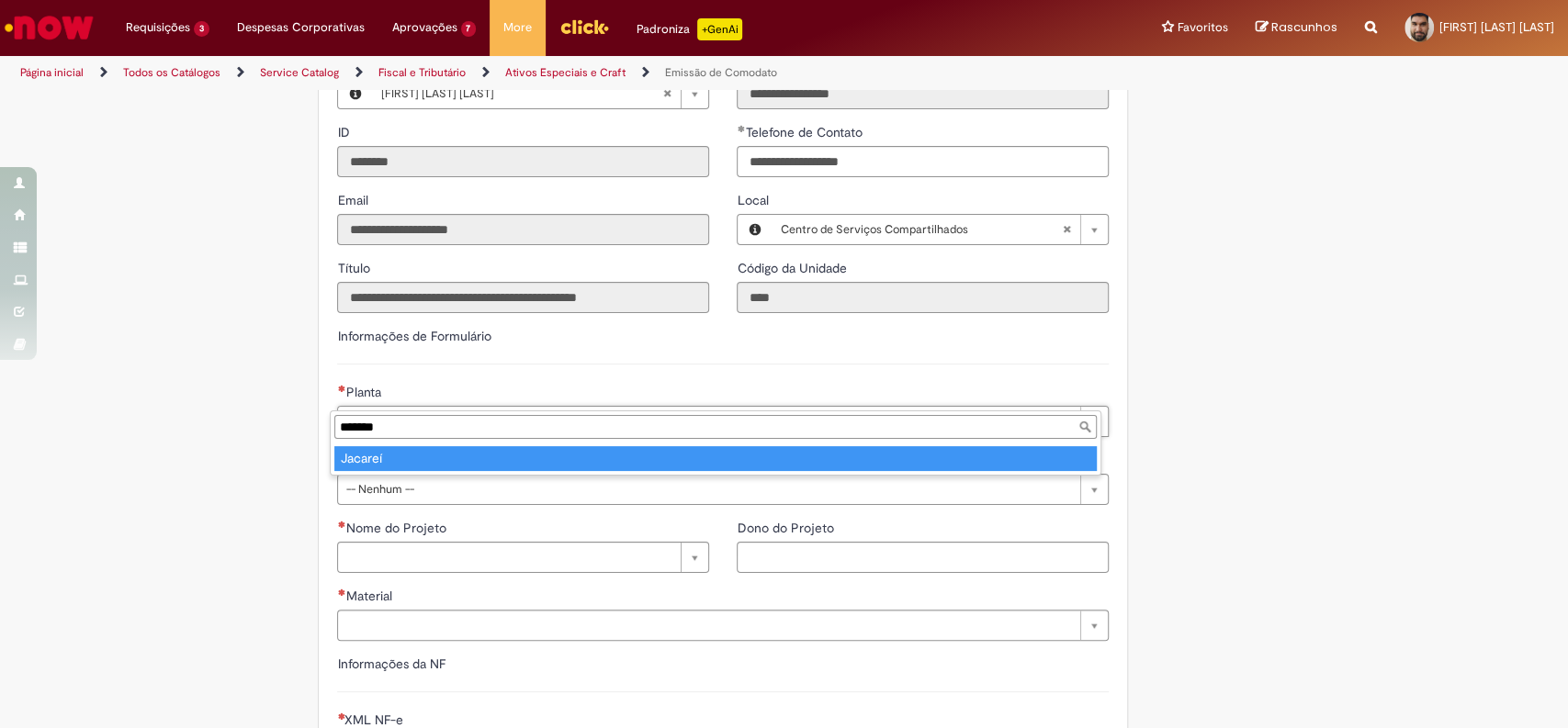 type on "*******" 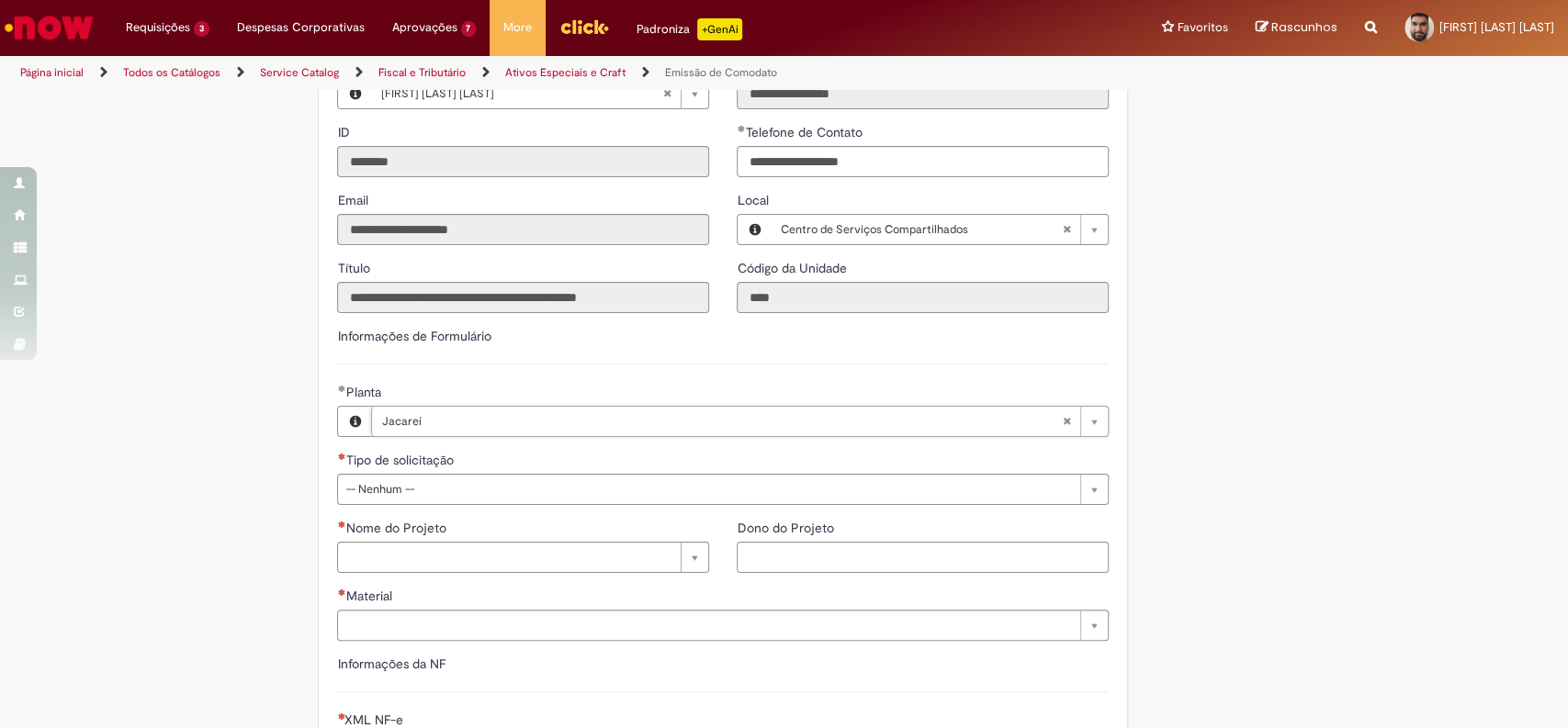 click on "Tire dúvidas com LupiAssist    +GenAI
Oi! Eu sou LupiAssist, uma Inteligência Artificial Generativa em constante aprendizado   Meu conteúdo é monitorado para trazer uma melhor experiência
Dúvidas comuns:
Só mais um instante, estou consultando nossas bases de conhecimento  e escrevendo a melhor resposta pra você!
Title
Lorem ipsum dolor sit amet    Fazer uma nova pergunta
Gerei esta resposta utilizando IA Generativa em conjunto com os nossos padrões. Em caso de divergência, os documentos oficiais prevalecerão.
Saiba mais em:
Ou ligue para:
E aí, te ajudei?
Sim, obrigado!" at bounding box center [784, 342] 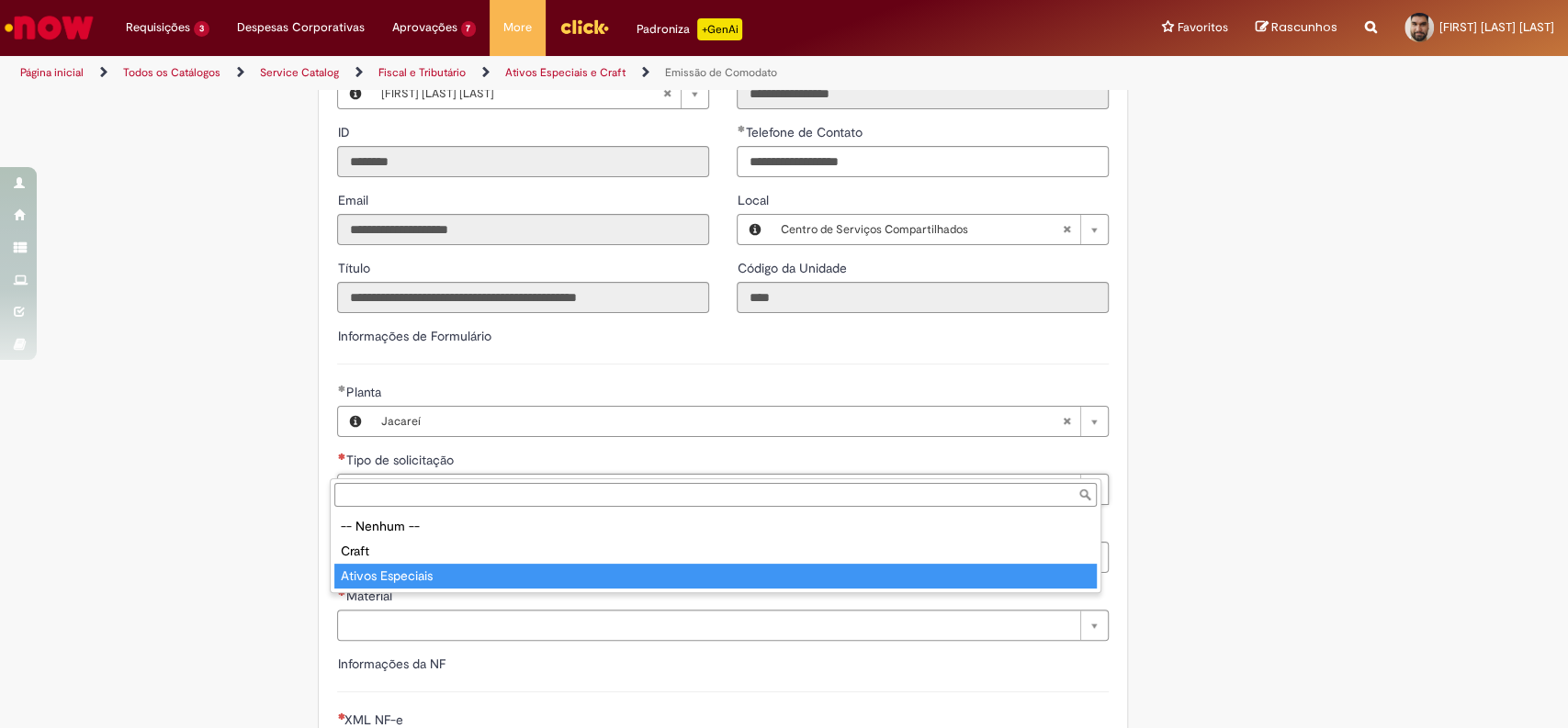 type on "**********" 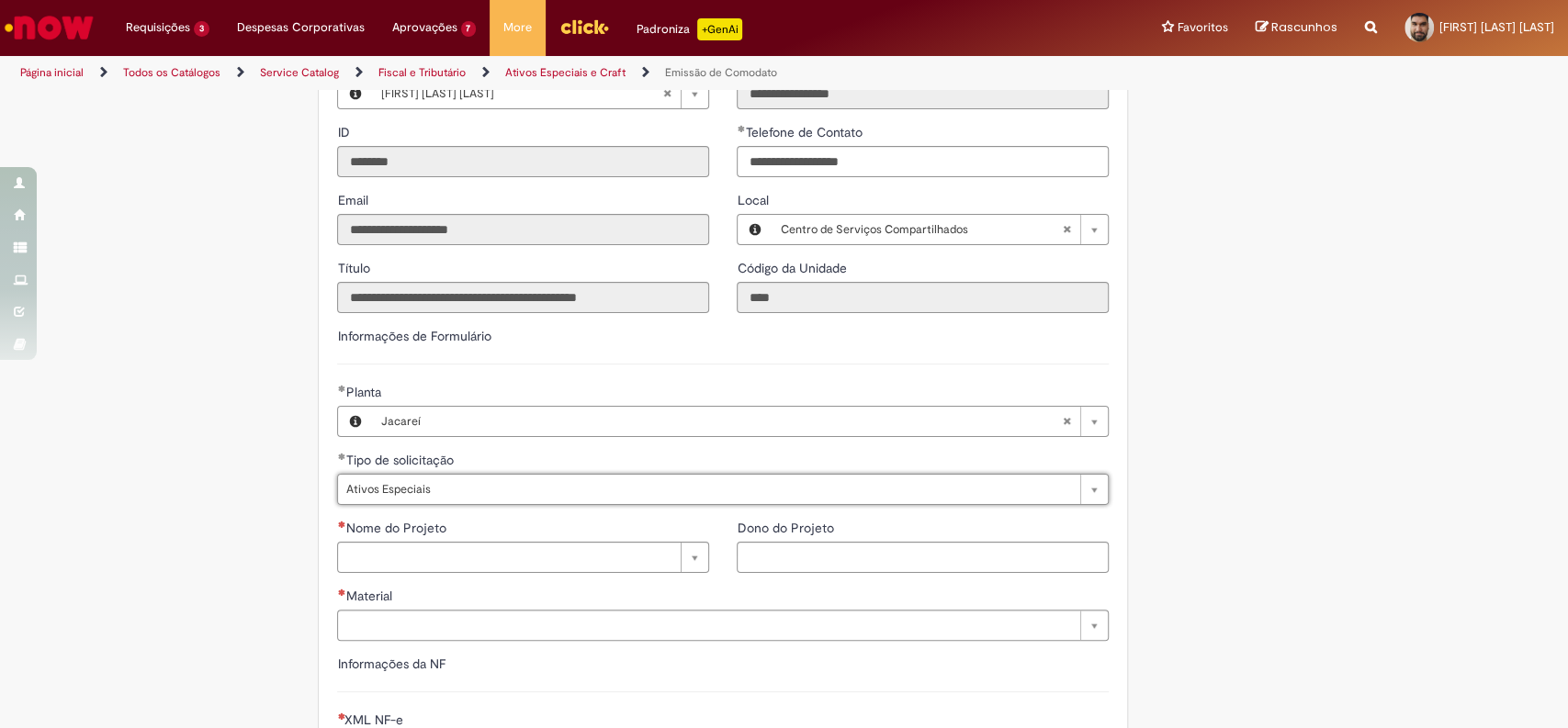 click on "Tire dúvidas com LupiAssist    +GenAI
Oi! Eu sou LupiAssist, uma Inteligência Artificial Generativa em constante aprendizado   Meu conteúdo é monitorado para trazer uma melhor experiência
Dúvidas comuns:
Só mais um instante, estou consultando nossas bases de conhecimento  e escrevendo a melhor resposta pra você!
Title
Lorem ipsum dolor sit amet    Fazer uma nova pergunta
Gerei esta resposta utilizando IA Generativa em conjunto com os nossos padrões. Em caso de divergência, os documentos oficiais prevalecerão.
Saiba mais em:
Ou ligue para:
E aí, te ajudei?
Sim, obrigado!" at bounding box center [784, 342] 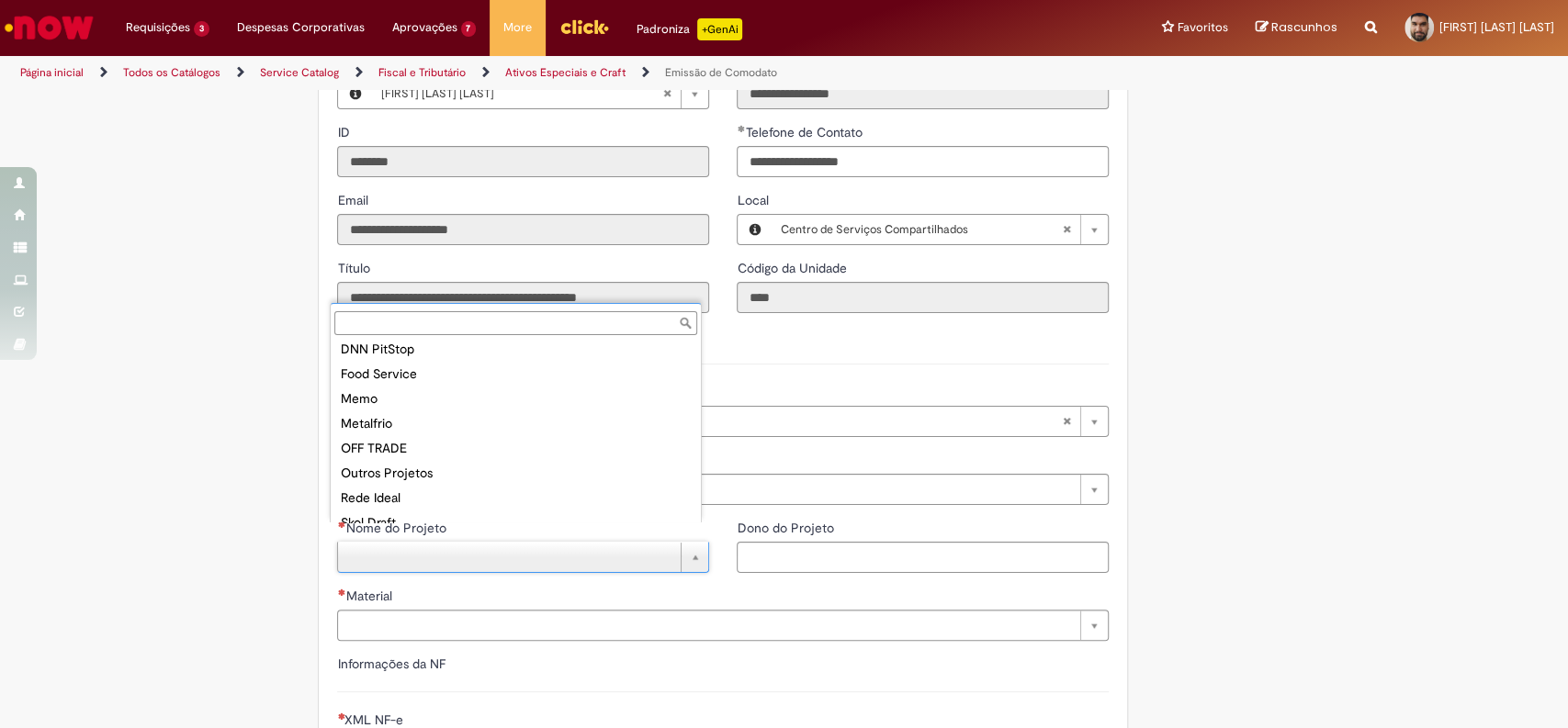 scroll, scrollTop: 146, scrollLeft: 0, axis: vertical 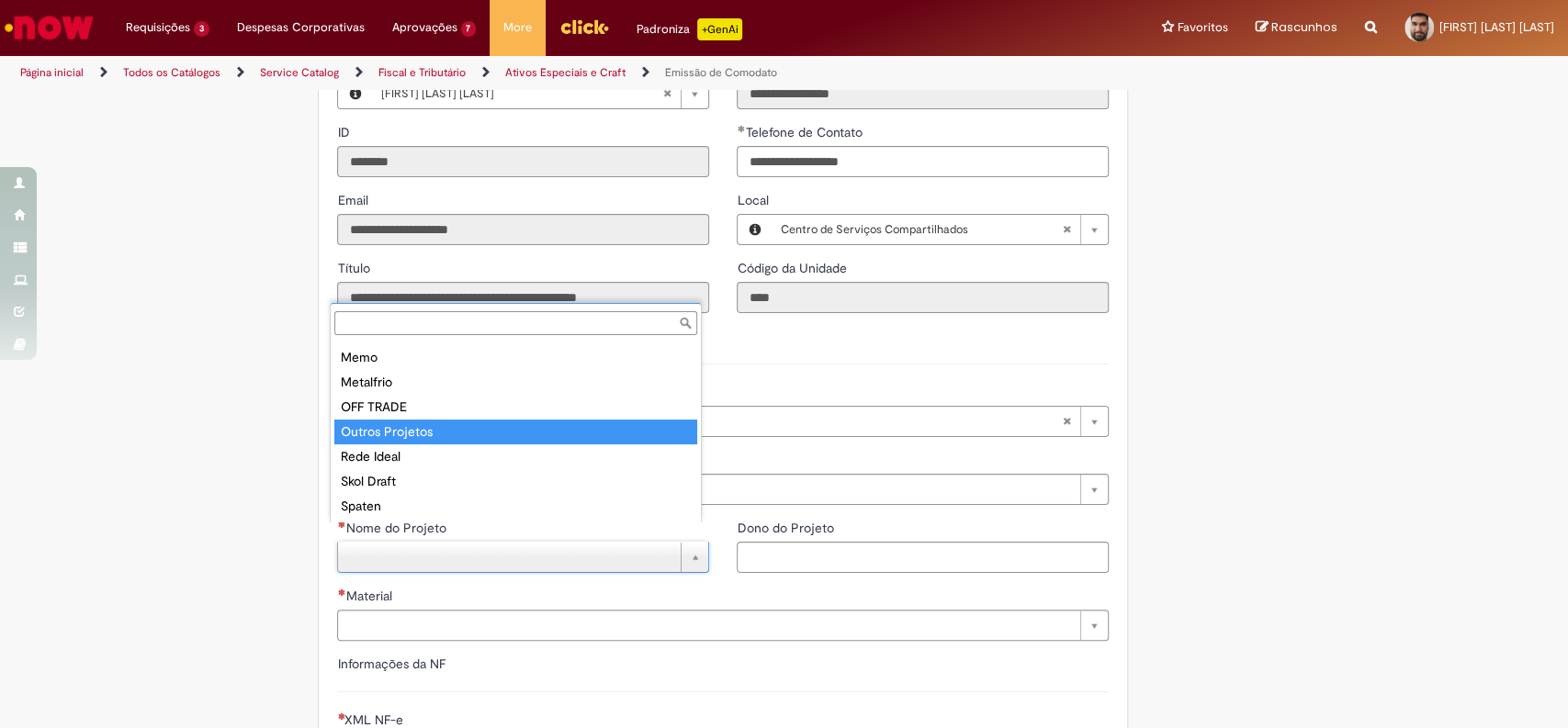 type on "**********" 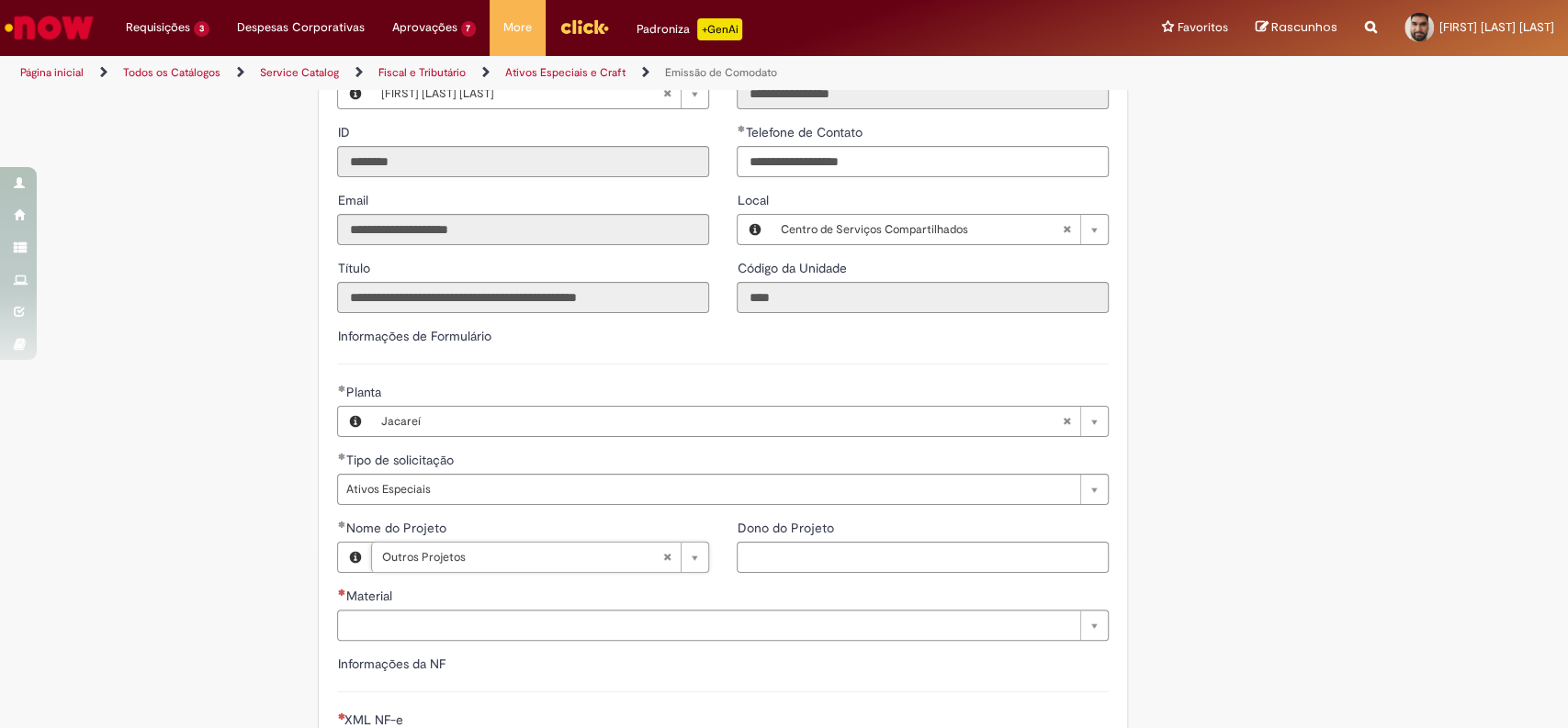 click on "Tire dúvidas com LupiAssist    +GenAI
Oi! Eu sou LupiAssist, uma Inteligência Artificial Generativa em constante aprendizado   Meu conteúdo é monitorado para trazer uma melhor experiência
Dúvidas comuns:
Só mais um instante, estou consultando nossas bases de conhecimento  e escrevendo a melhor resposta pra você!
Title
Lorem ipsum dolor sit amet    Fazer uma nova pergunta
Gerei esta resposta utilizando IA Generativa em conjunto com os nossos padrões. Em caso de divergência, os documentos oficiais prevalecerão.
Saiba mais em:
Ou ligue para:
E aí, te ajudei?
Sim, obrigado!" at bounding box center [784, 342] 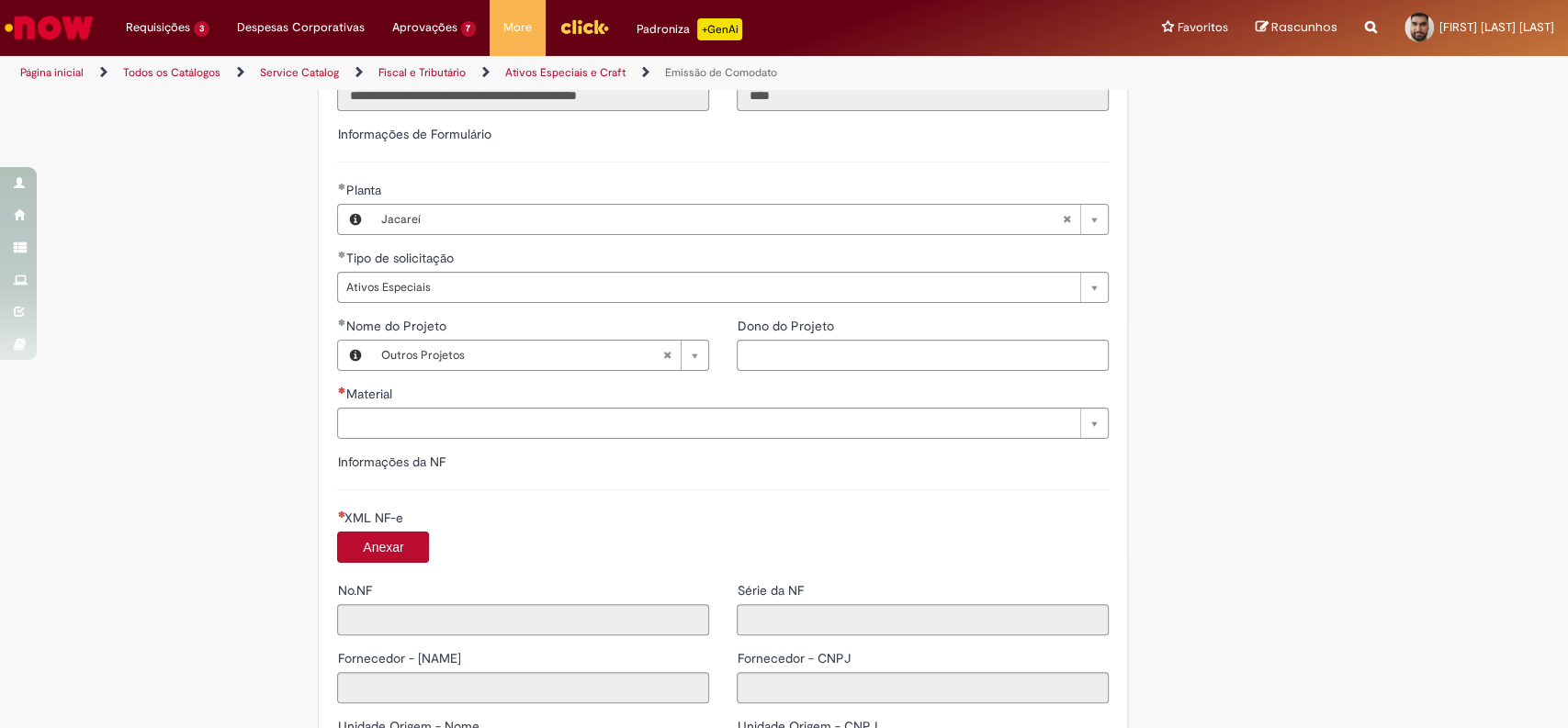 scroll, scrollTop: 1326, scrollLeft: 0, axis: vertical 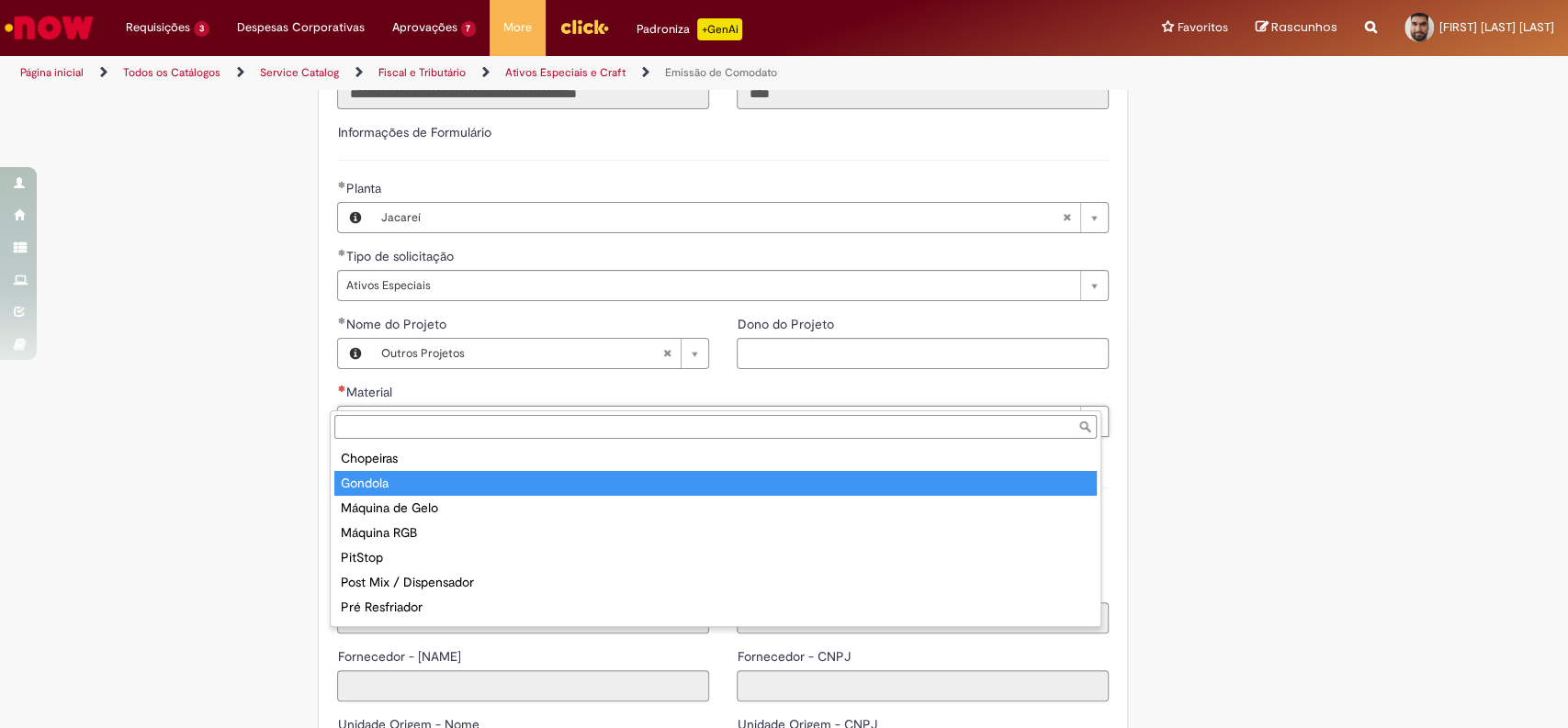 type on "*******" 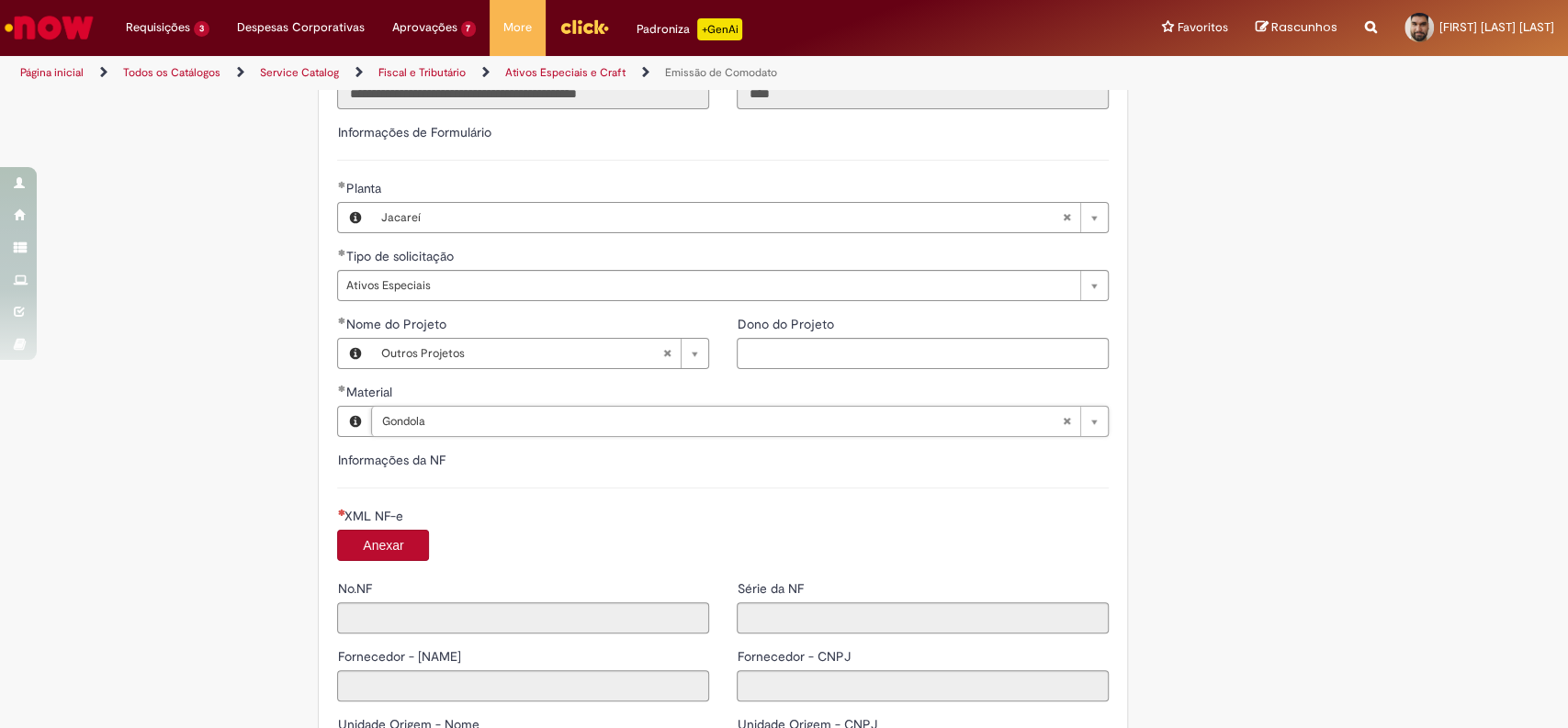click on "Tire dúvidas com LupiAssist    +GenAI
Oi! Eu sou LupiAssist, uma Inteligência Artificial Generativa em constante aprendizado   Meu conteúdo é monitorado para trazer uma melhor experiência
Dúvidas comuns:
Só mais um instante, estou consultando nossas bases de conhecimento  e escrevendo a melhor resposta pra você!
Title
Lorem ipsum dolor sit amet    Fazer uma nova pergunta
Gerei esta resposta utilizando IA Generativa em conjunto com os nossos padrões. Em caso de divergência, os documentos oficiais prevalecerão.
Saiba mais em:
Ou ligue para:
E aí, te ajudei?
Sim, obrigado!" at bounding box center [784, 139] 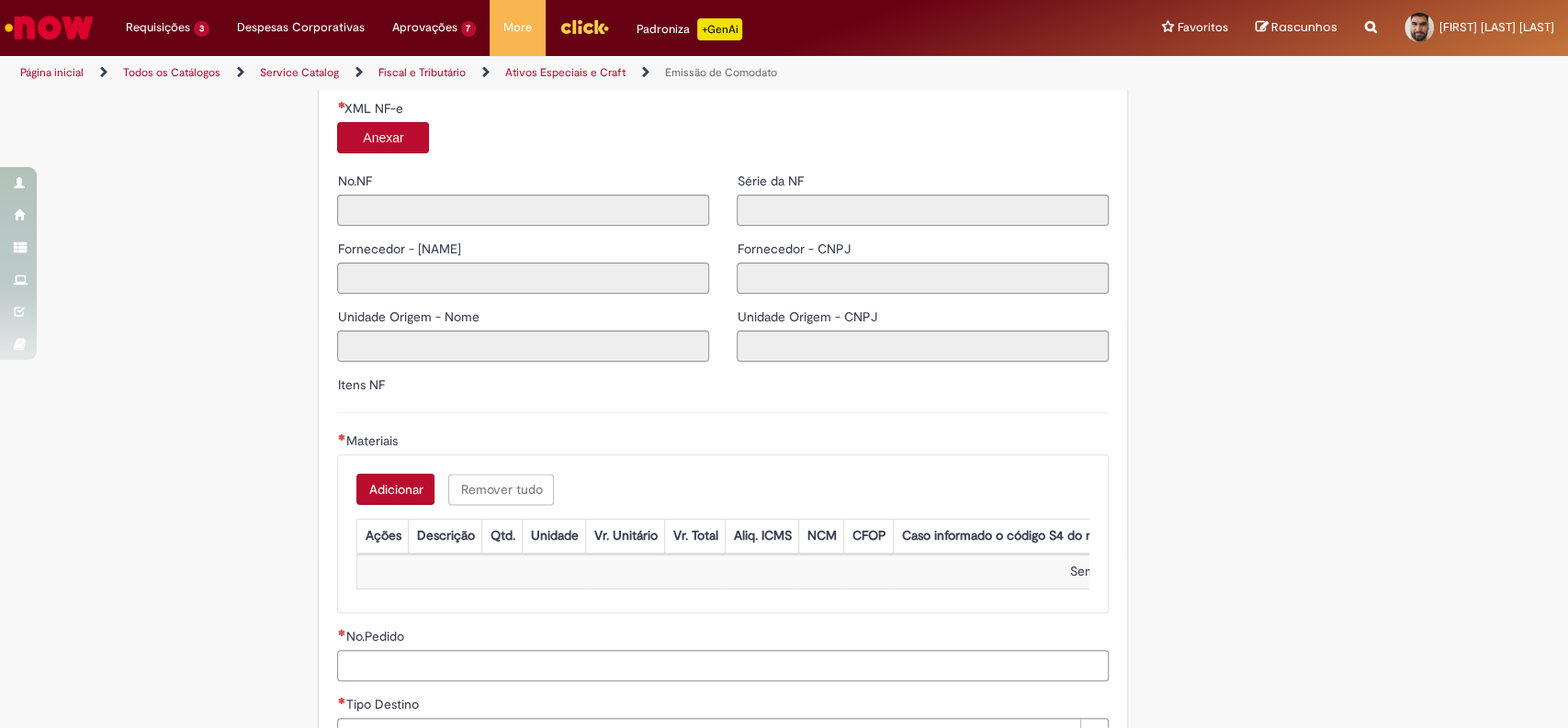 scroll, scrollTop: 2040, scrollLeft: 0, axis: vertical 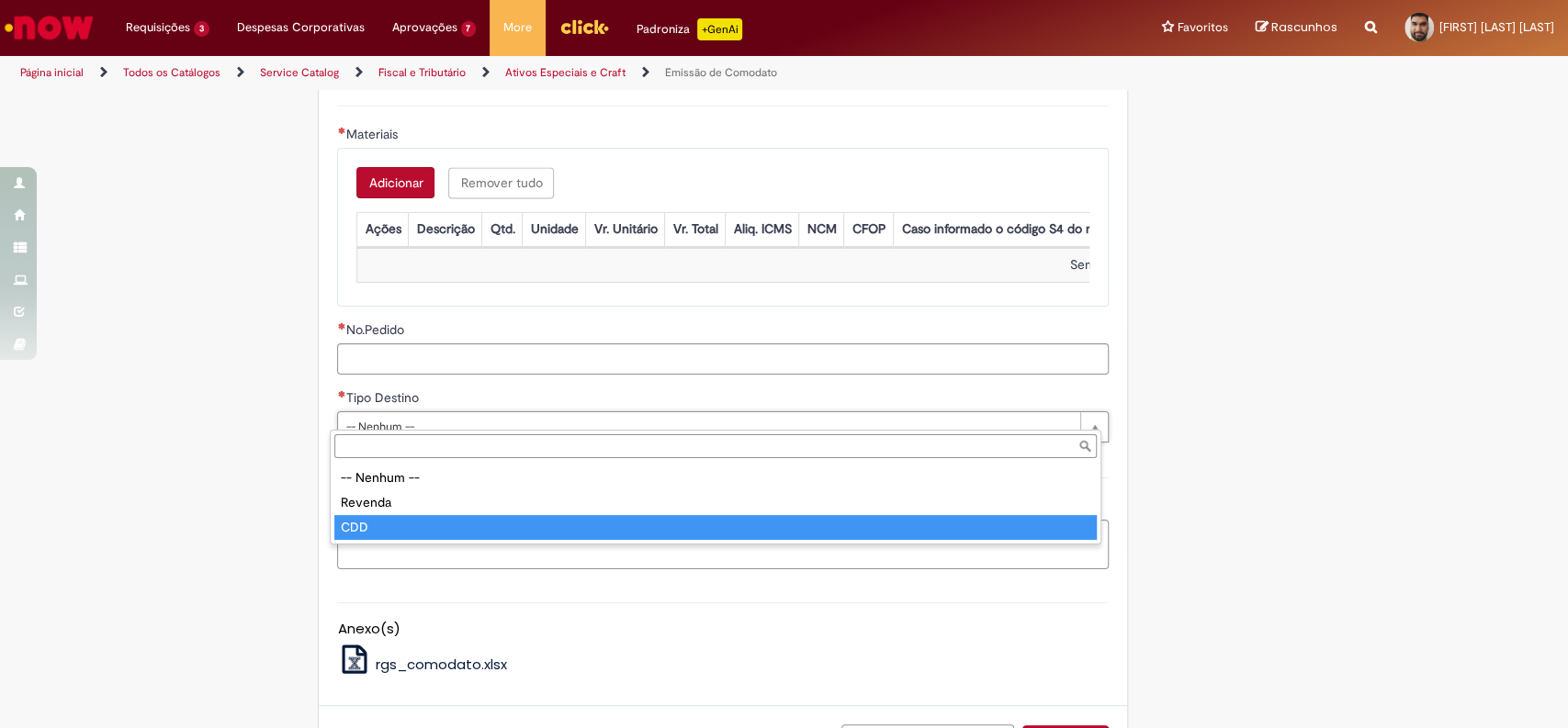 type on "***" 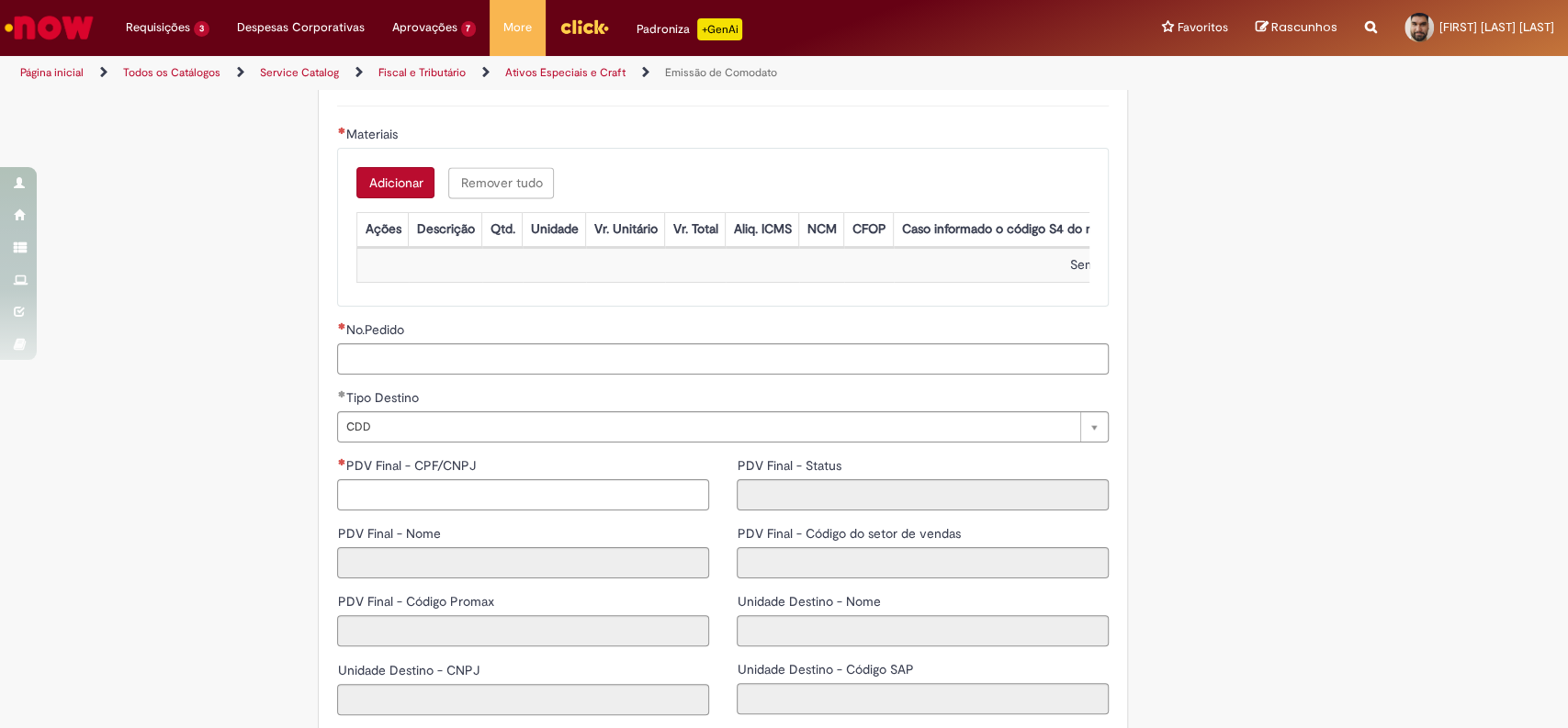 click on "Tire dúvidas com LupiAssist    +GenAI
Oi! Eu sou LupiAssist, uma Inteligência Artificial Generativa em constante aprendizado   Meu conteúdo é monitorado para trazer uma melhor experiência
Dúvidas comuns:
Só mais um instante, estou consultando nossas bases de conhecimento  e escrevendo a melhor resposta pra você!
Title
Lorem ipsum dolor sit amet    Fazer uma nova pergunta
Gerei esta resposta utilizando IA Generativa em conjunto com os nossos padrões. Em caso de divergência, os documentos oficiais prevalecerão.
Saiba mais em:
Ou ligue para:
E aí, te ajudei?
Sim, obrigado!" at bounding box center (784, -269) 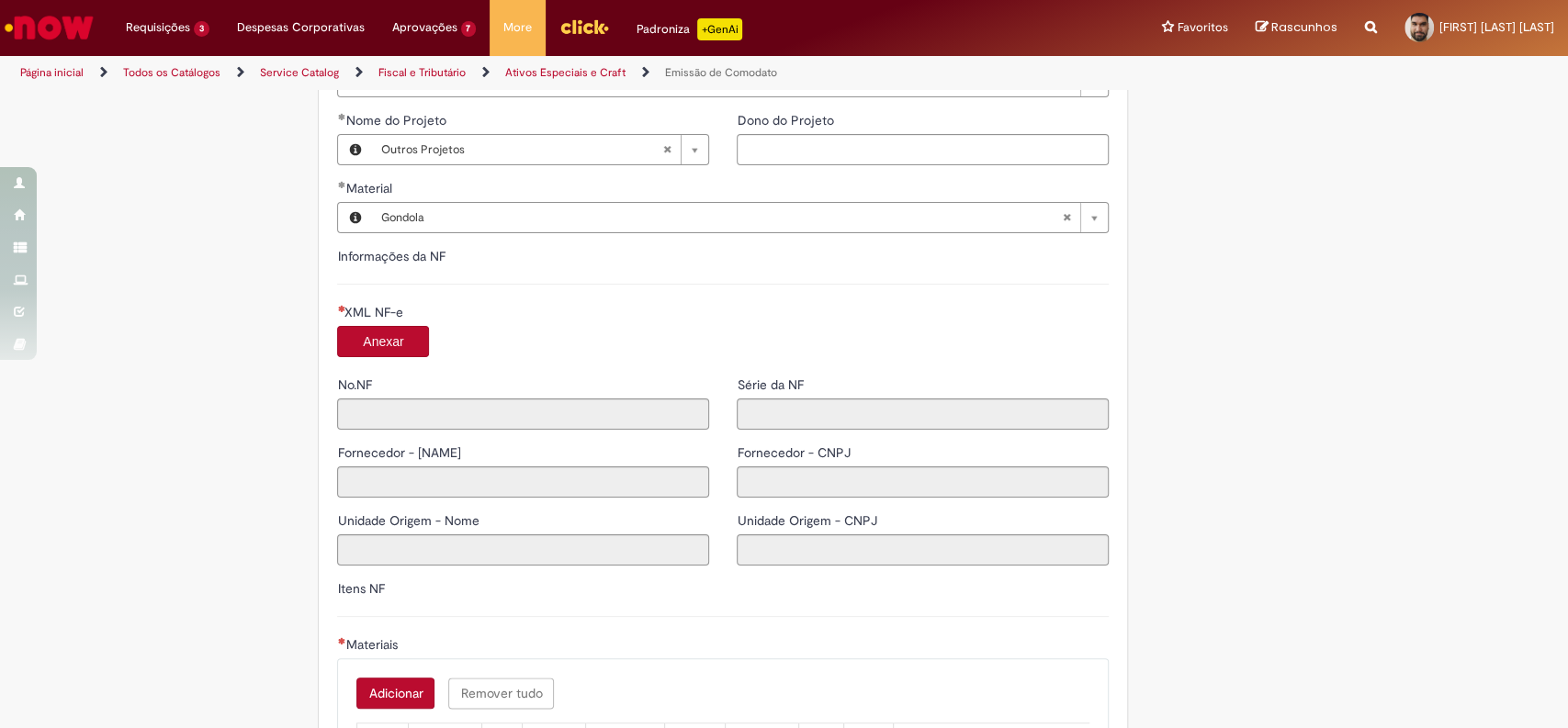 scroll, scrollTop: 1326, scrollLeft: 0, axis: vertical 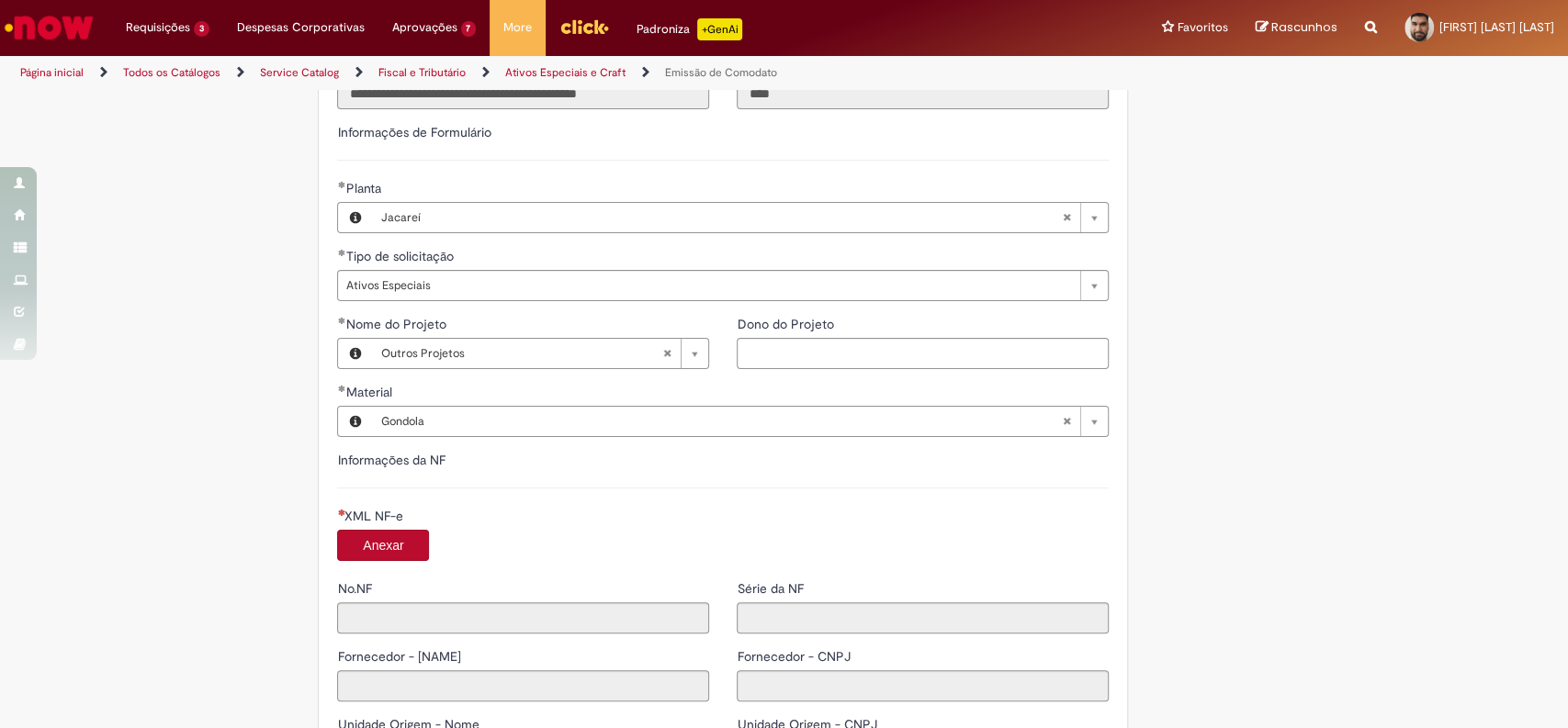 type 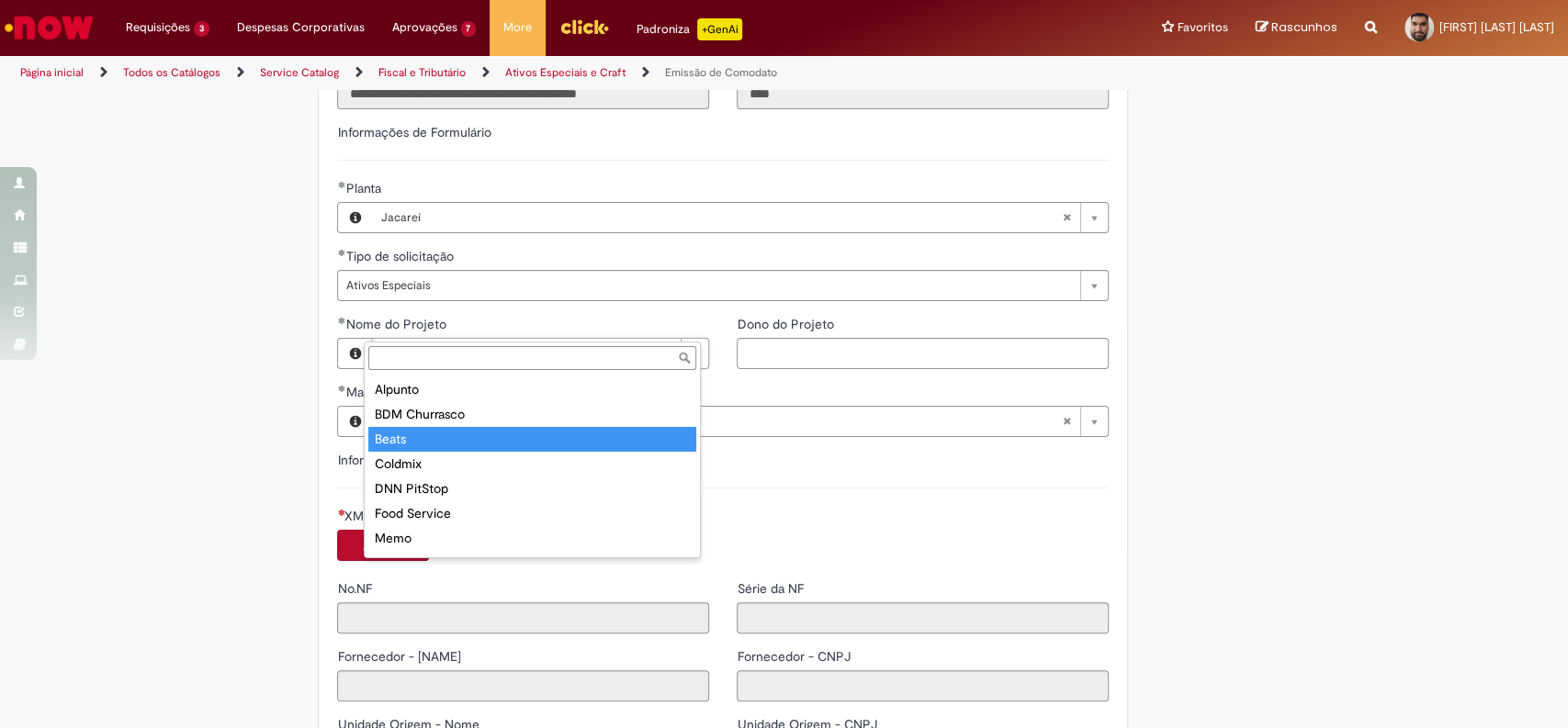 scroll, scrollTop: 146, scrollLeft: 0, axis: vertical 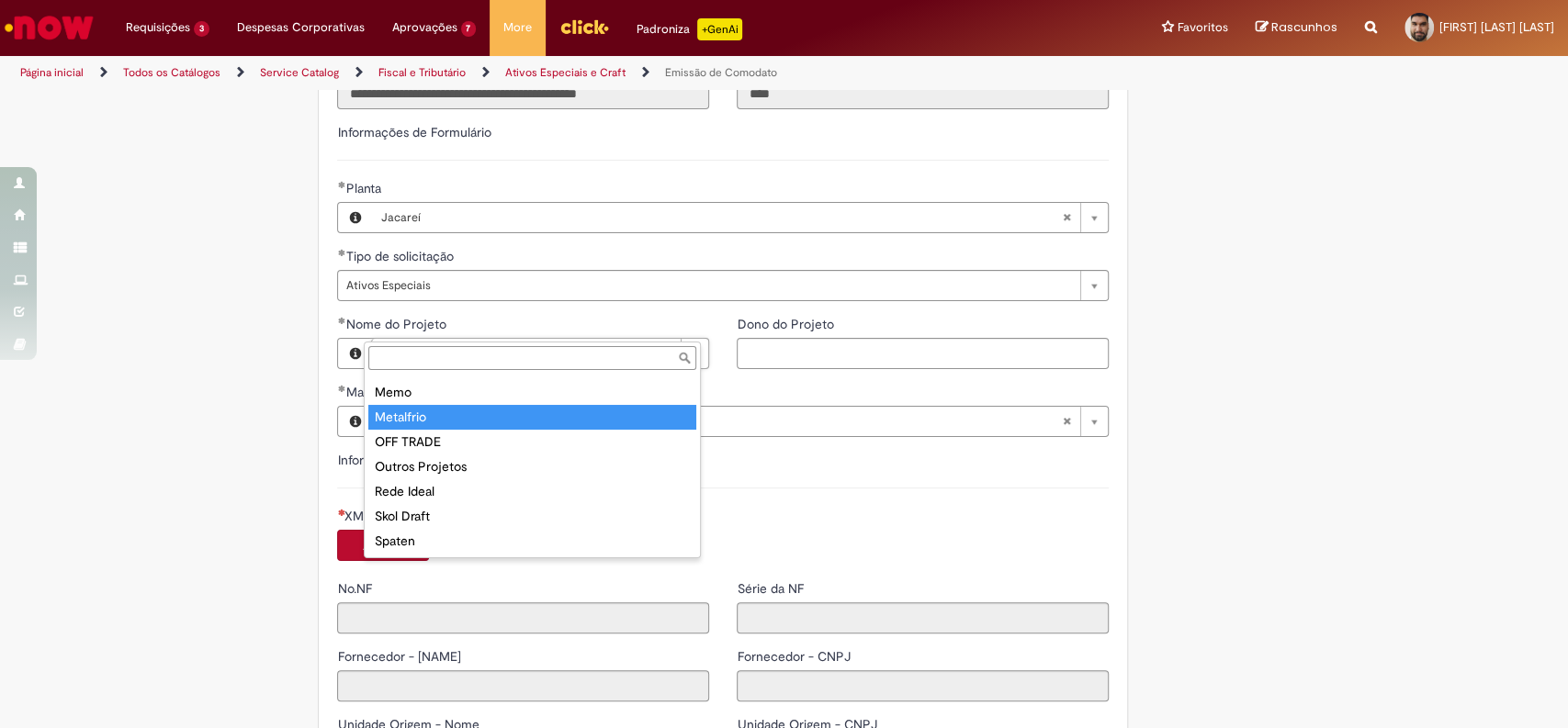 type on "*********" 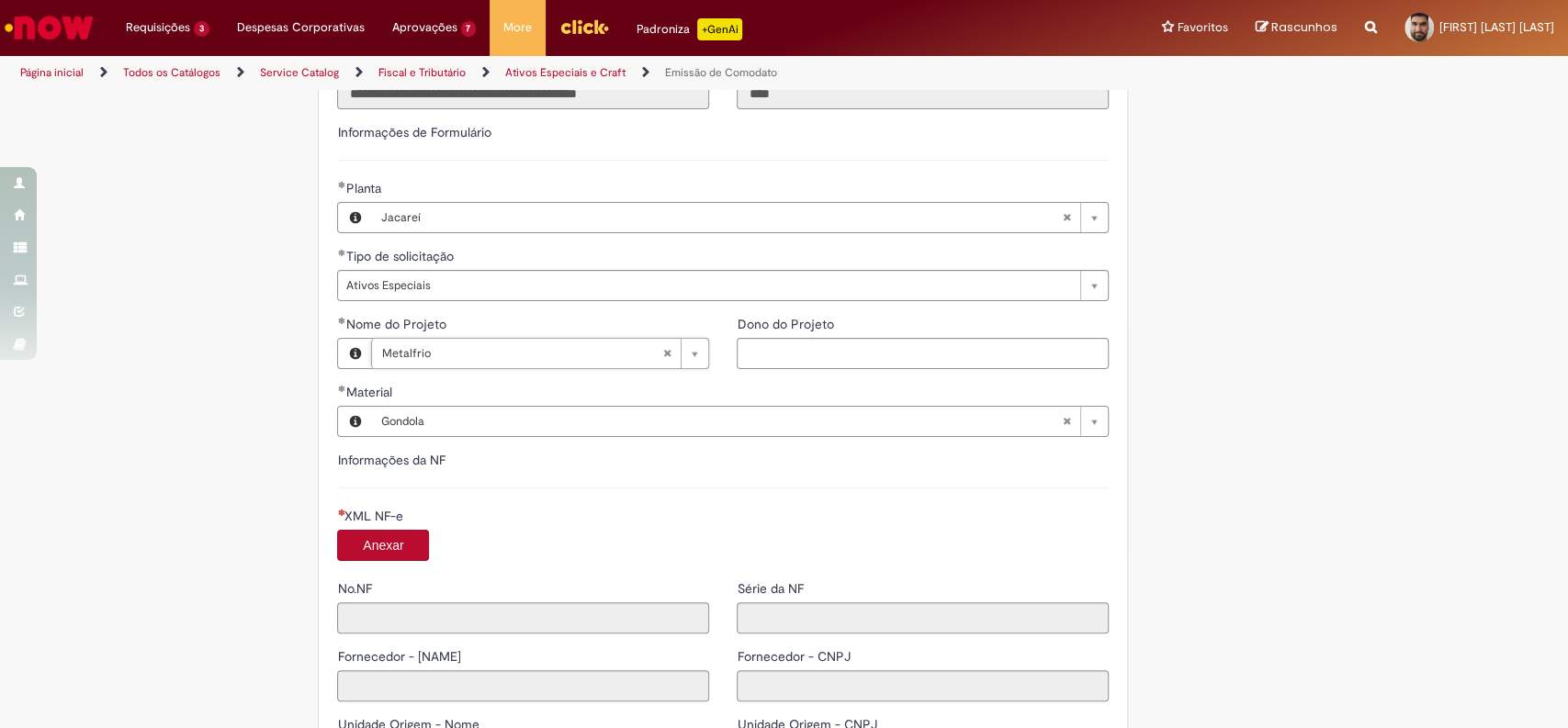 scroll, scrollTop: 0, scrollLeft: 0, axis: both 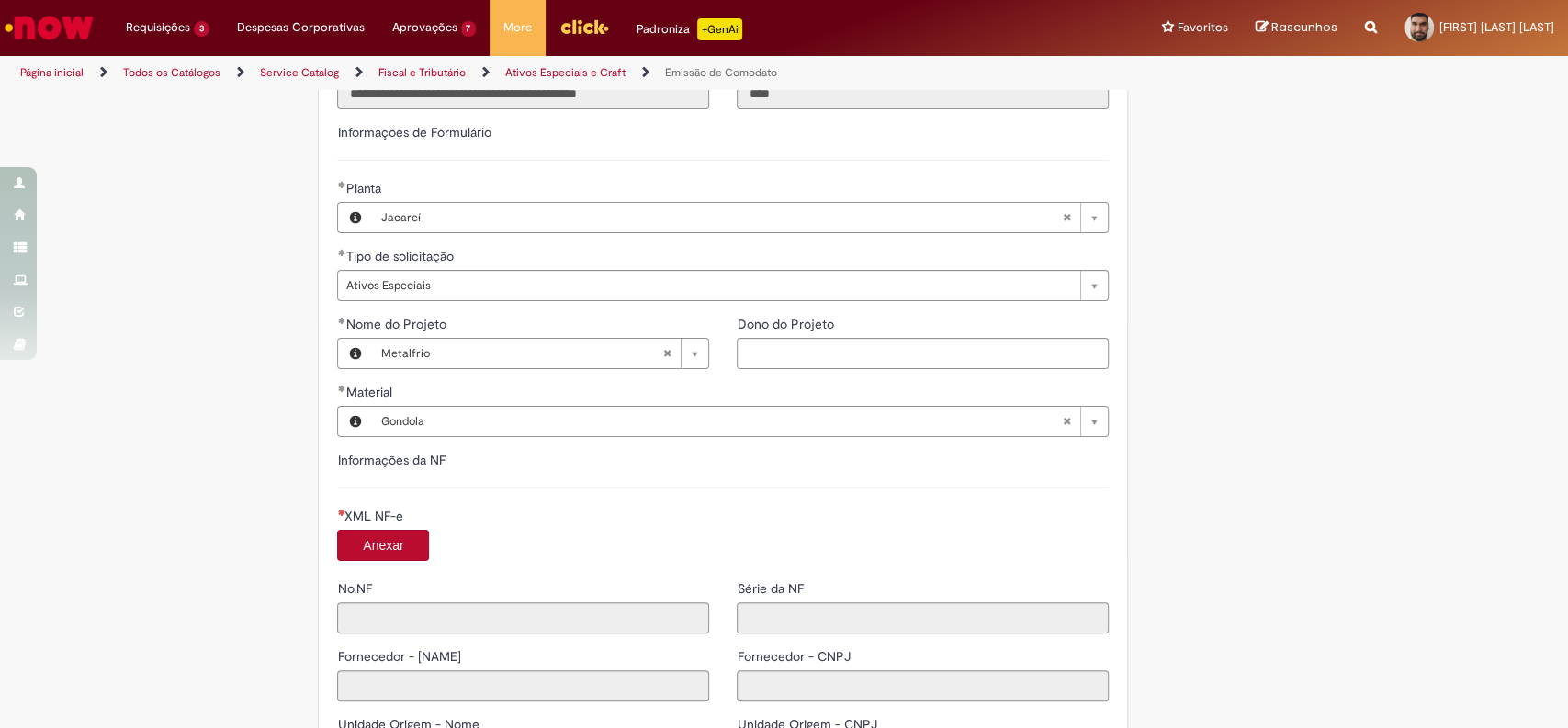 drag, startPoint x: 108, startPoint y: 409, endPoint x: 300, endPoint y: 399, distance: 192.26024 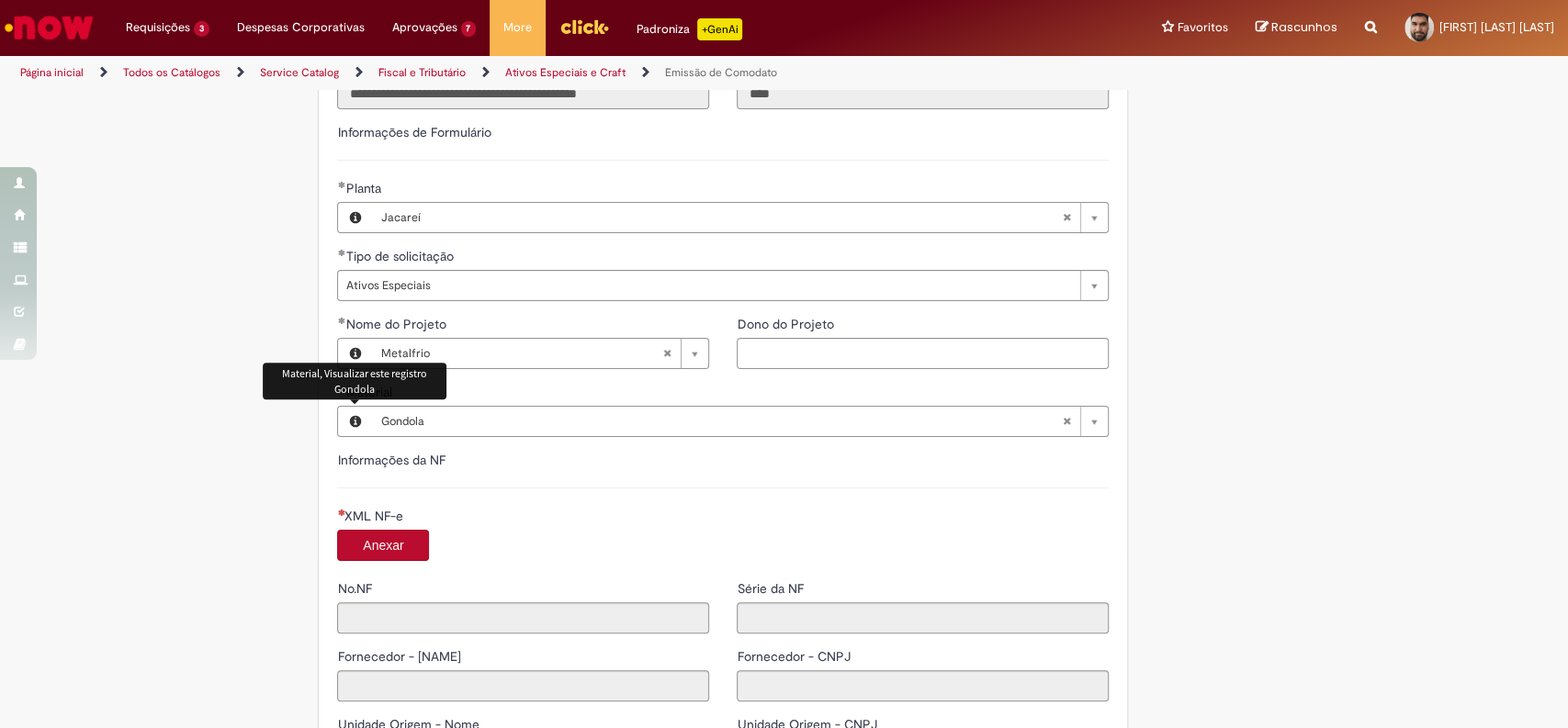 type 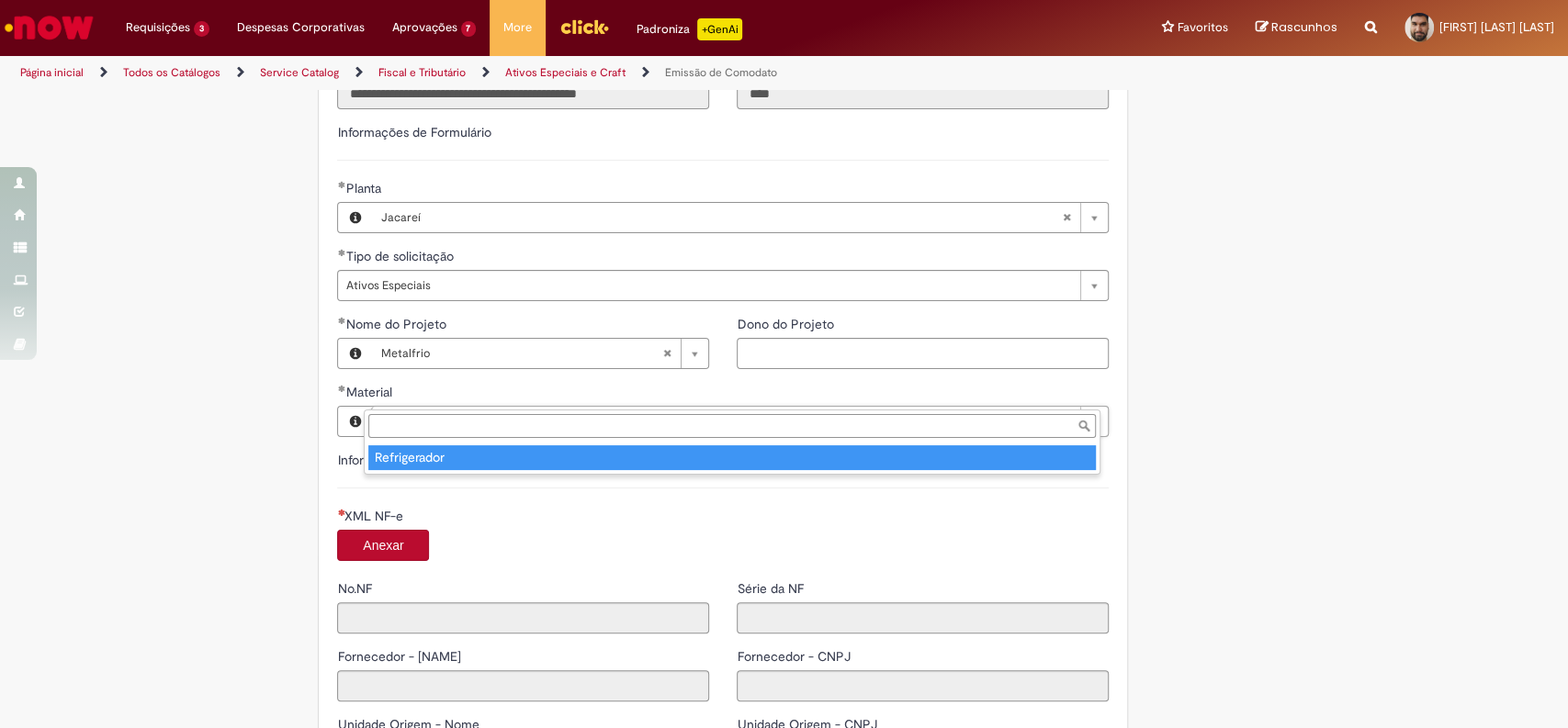 type on "**********" 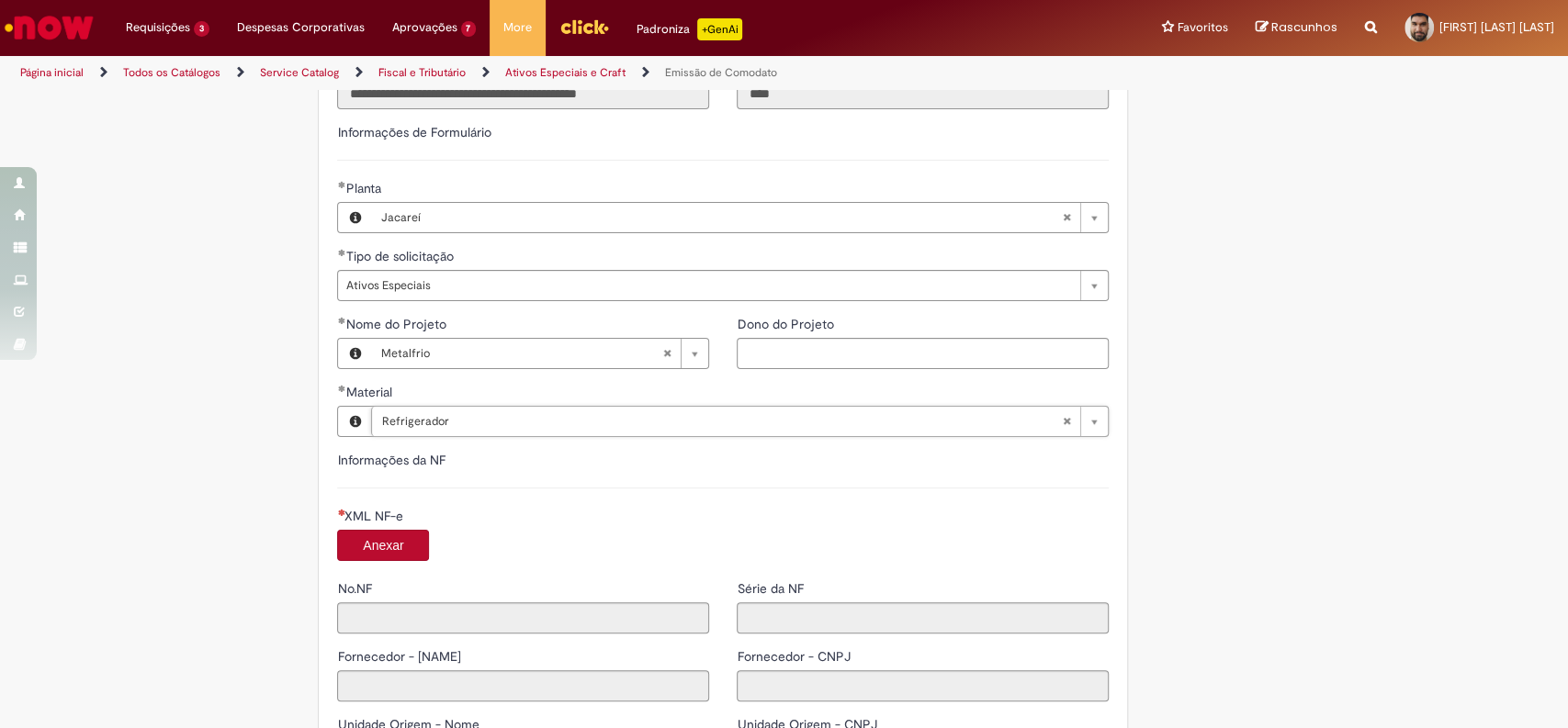 type on "**********" 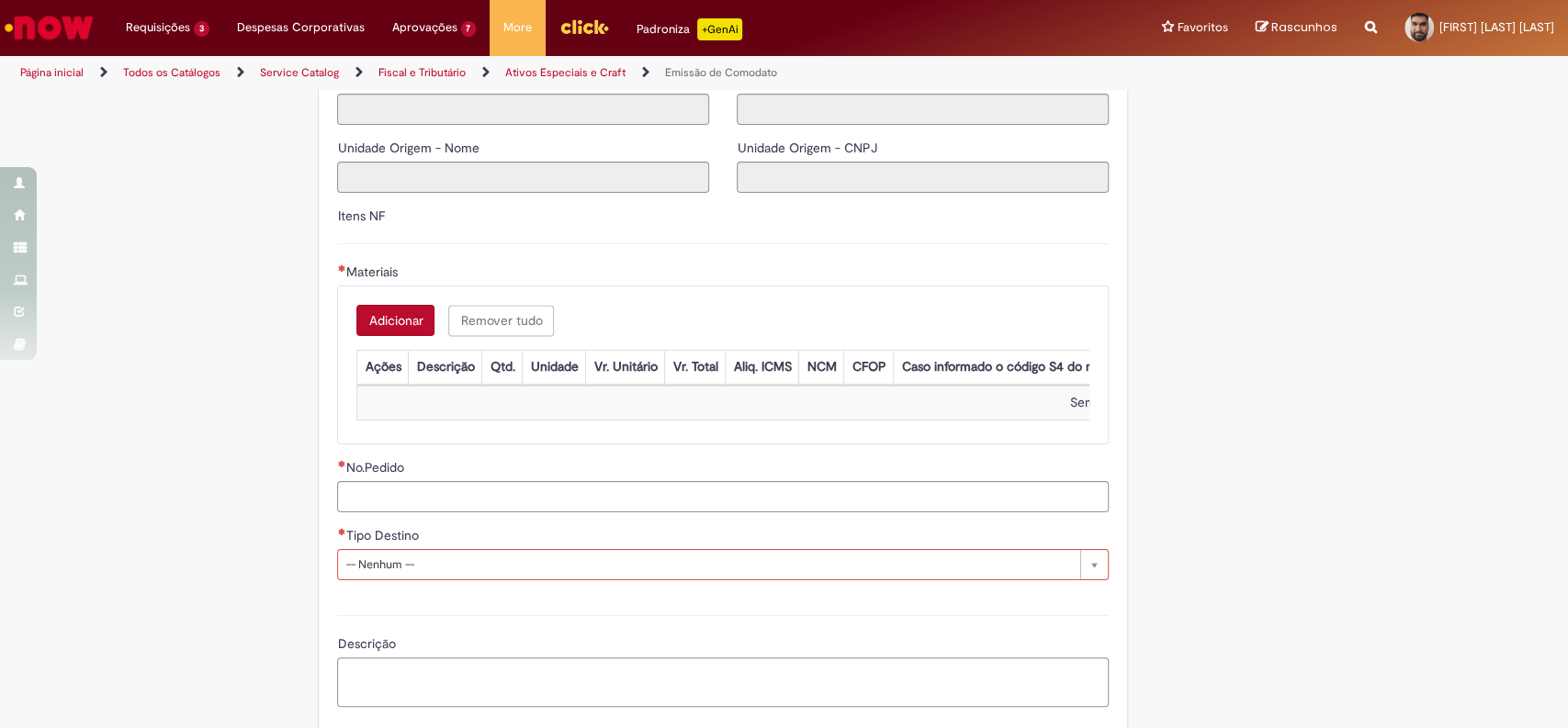 scroll, scrollTop: 1938, scrollLeft: 0, axis: vertical 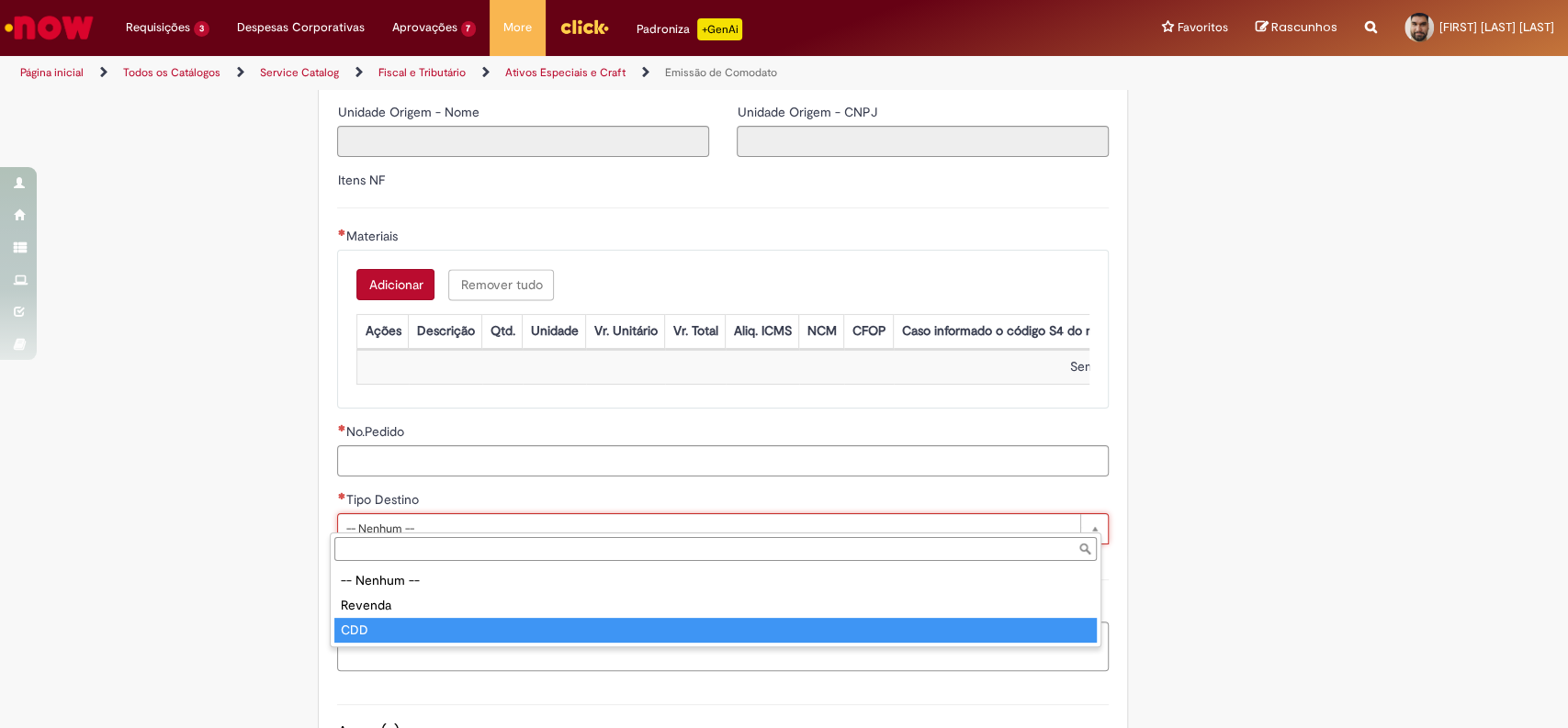 type on "***" 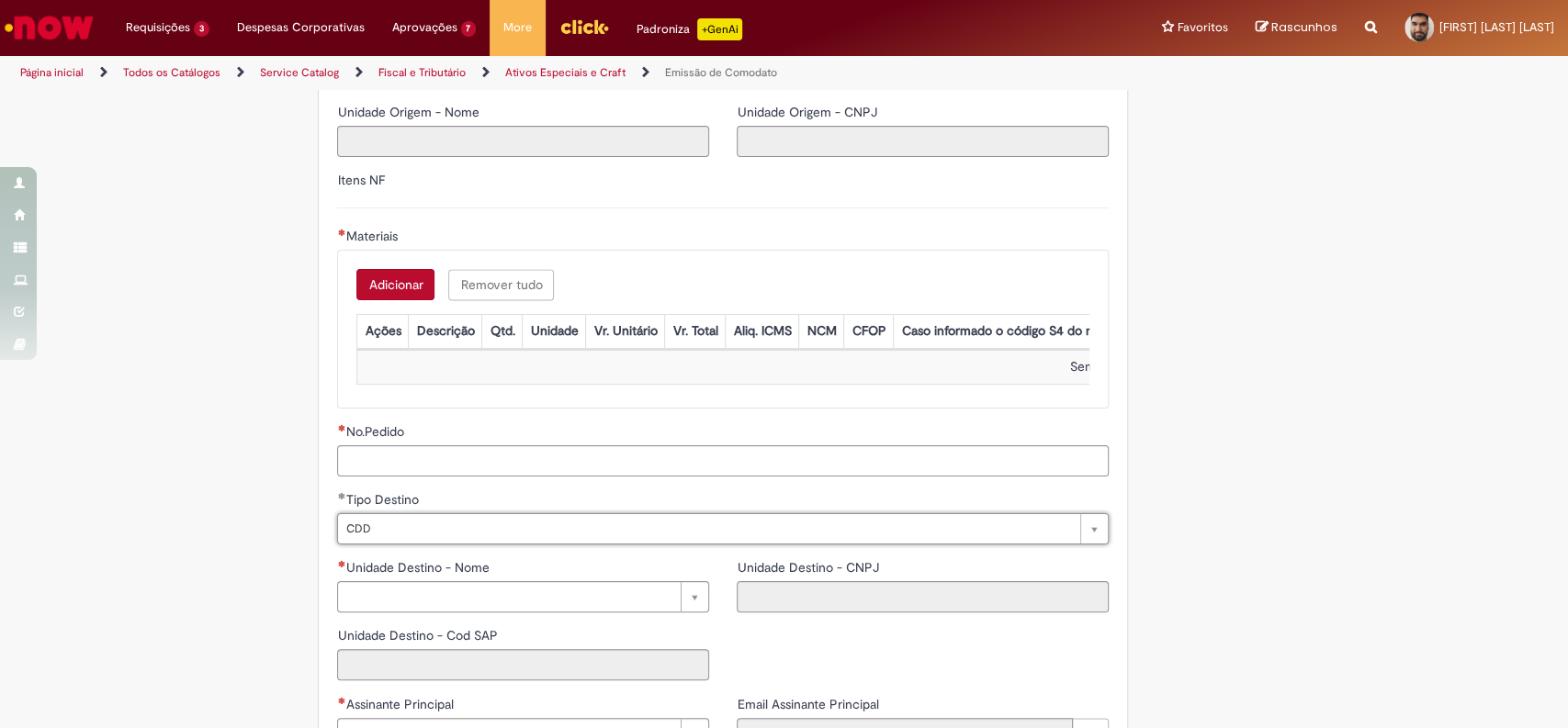 scroll, scrollTop: 0, scrollLeft: 26, axis: horizontal 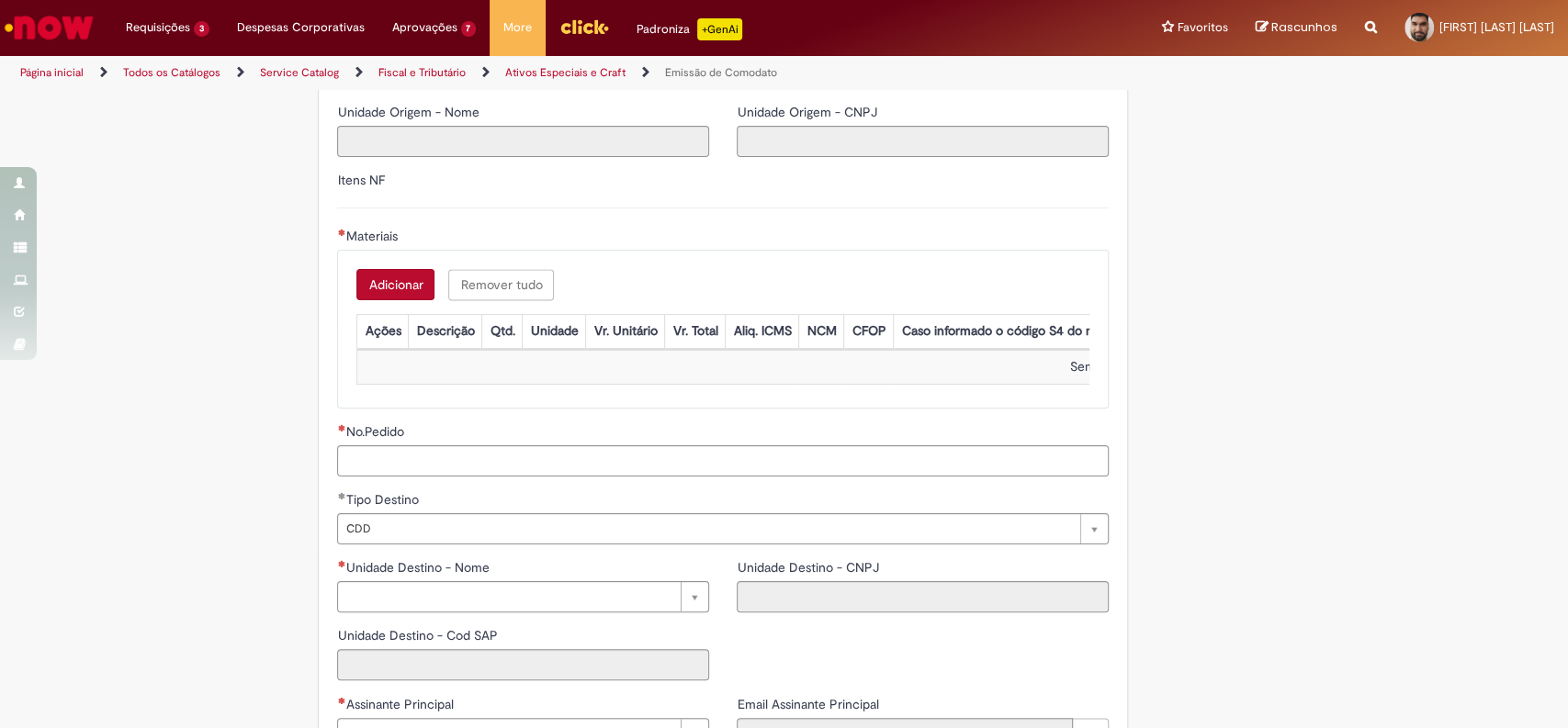click on "Tire dúvidas com LupiAssist    +GenAI
Oi! Eu sou LupiAssist, uma Inteligência Artificial Generativa em constante aprendizado   Meu conteúdo é monitorado para trazer uma melhor experiência
Dúvidas comuns:
Só mais um instante, estou consultando nossas bases de conhecimento  e escrevendo a melhor resposta pra você!
Title
Lorem ipsum dolor sit amet    Fazer uma nova pergunta
Gerei esta resposta utilizando IA Generativa em conjunto com os nossos padrões. Em caso de divergência, os documentos oficiais prevalecerão.
Saiba mais em:
Ou ligue para:
E aí, te ajudei?
Sim, obrigado!" at bounding box center (784, -269) 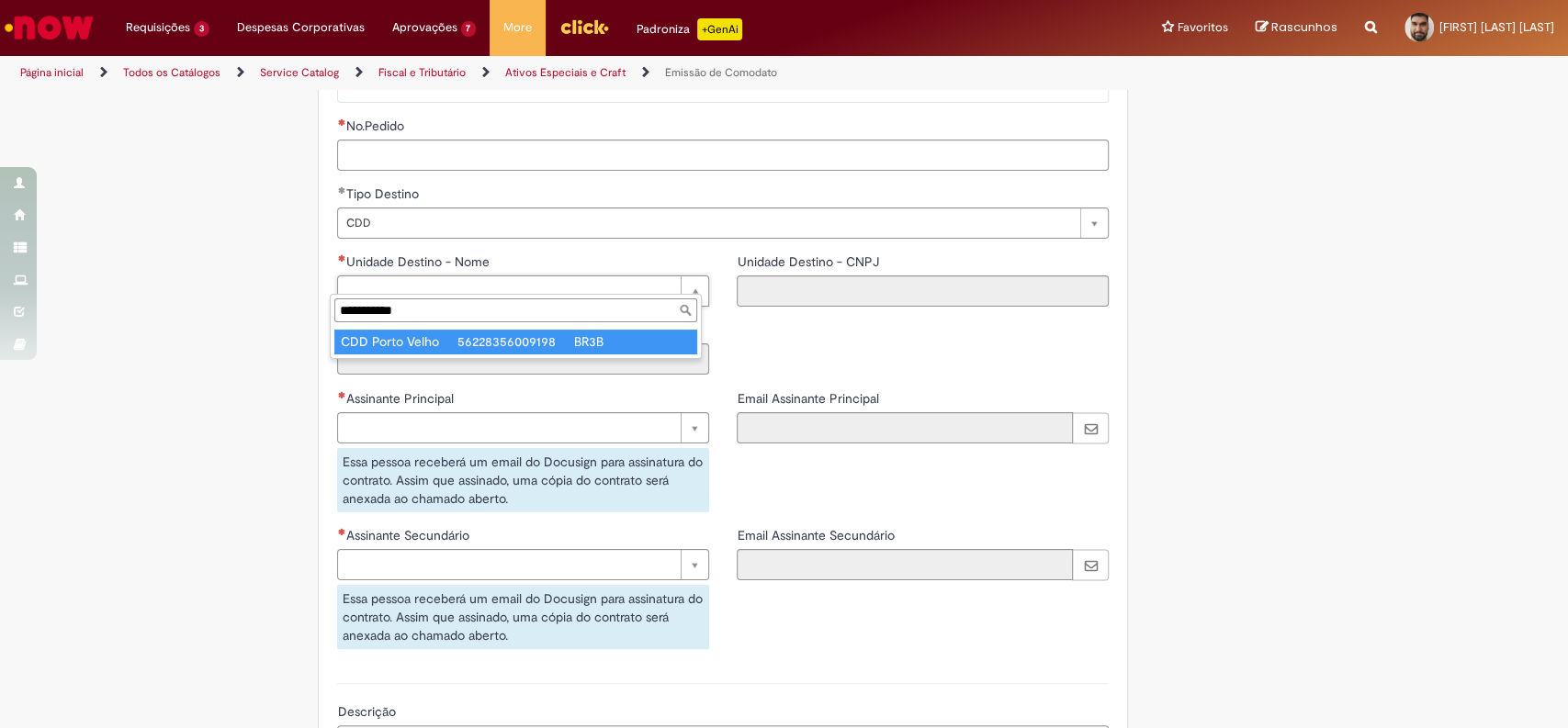 type on "**********" 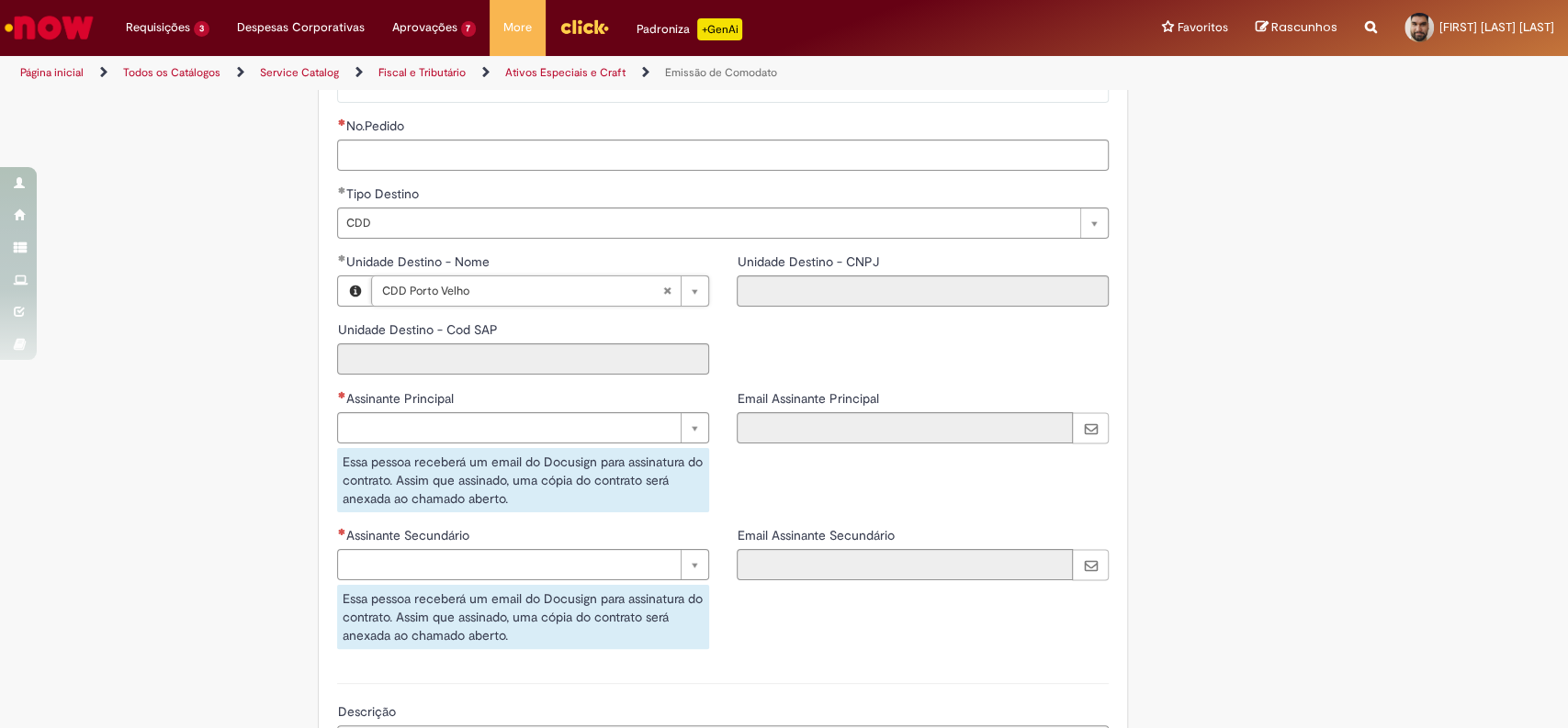 type on "****" 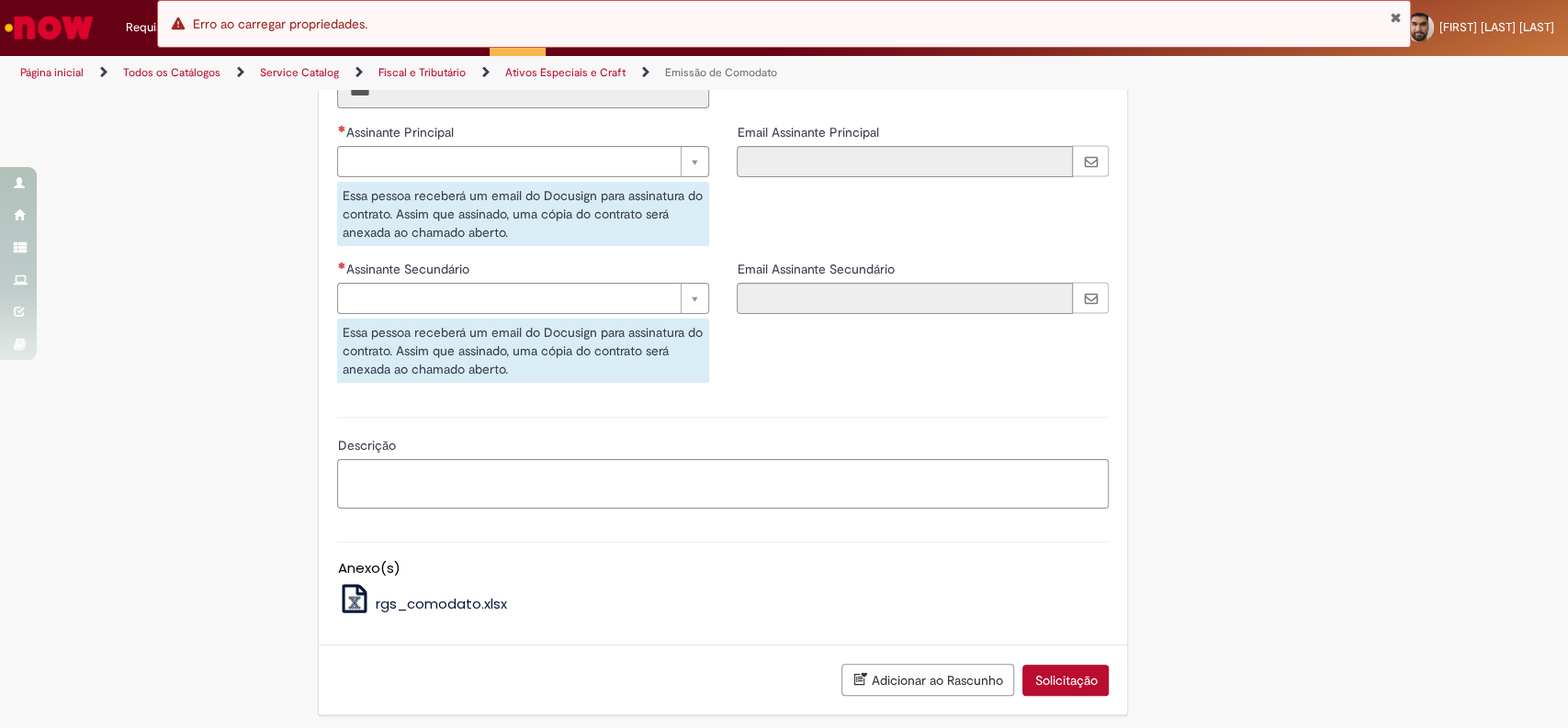 scroll, scrollTop: 2306, scrollLeft: 0, axis: vertical 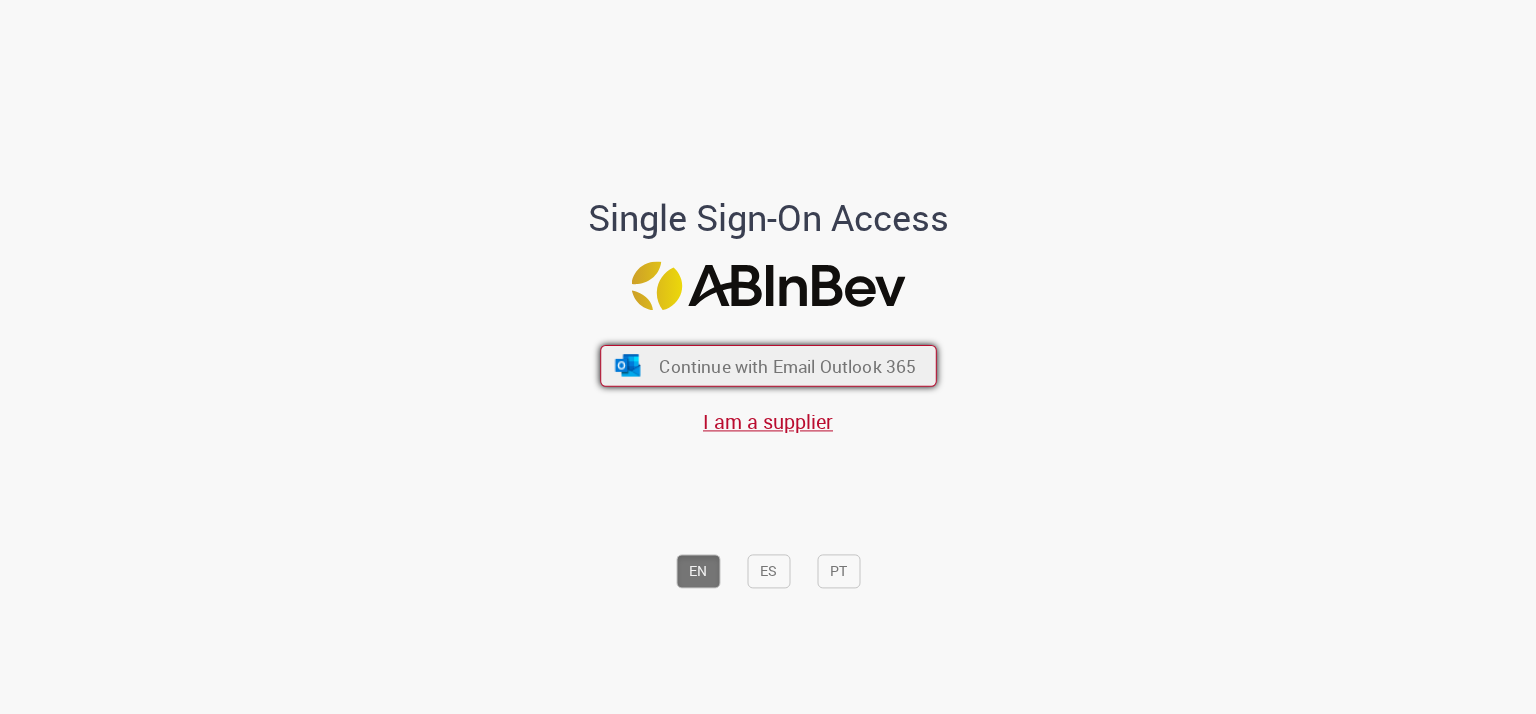 click on "Continue with Email Outlook 365" at bounding box center [787, 366] 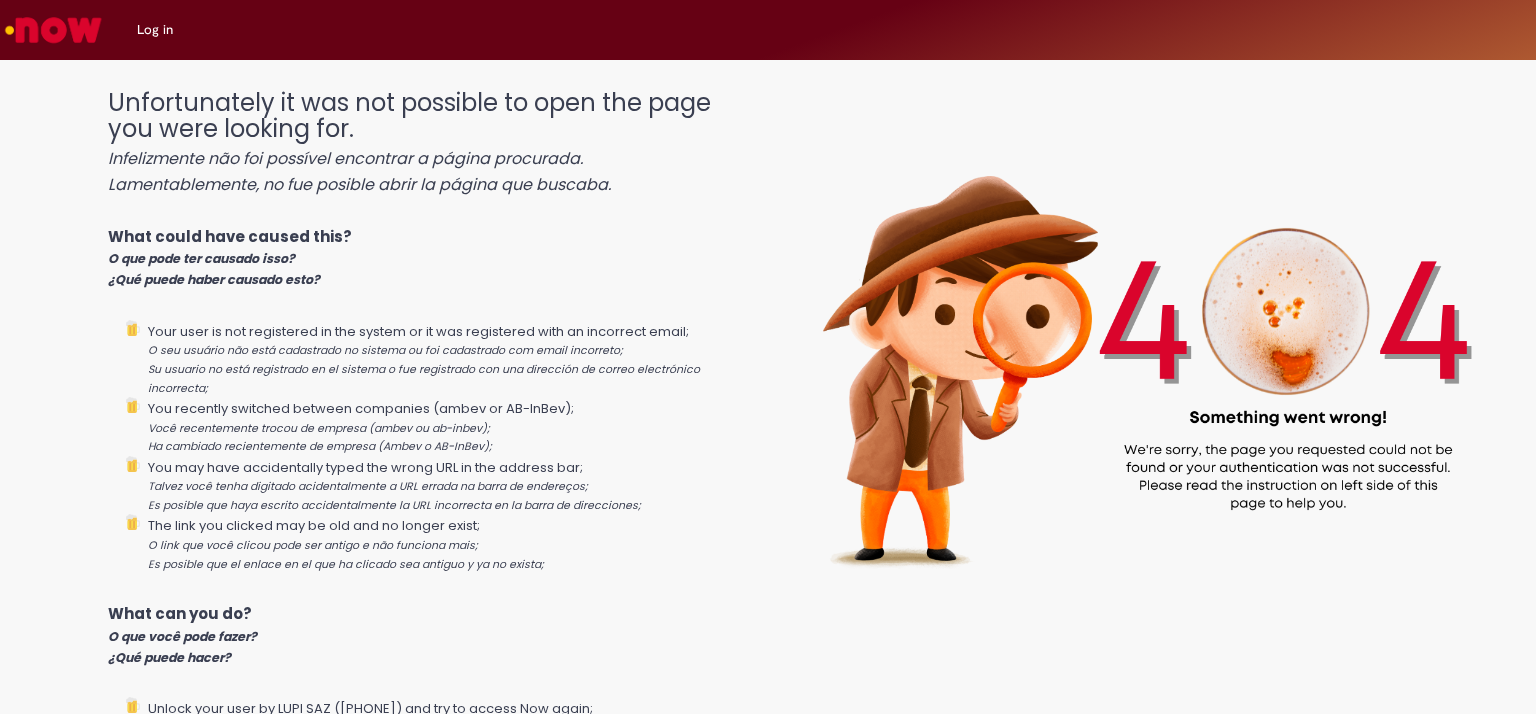 scroll, scrollTop: 0, scrollLeft: 0, axis: both 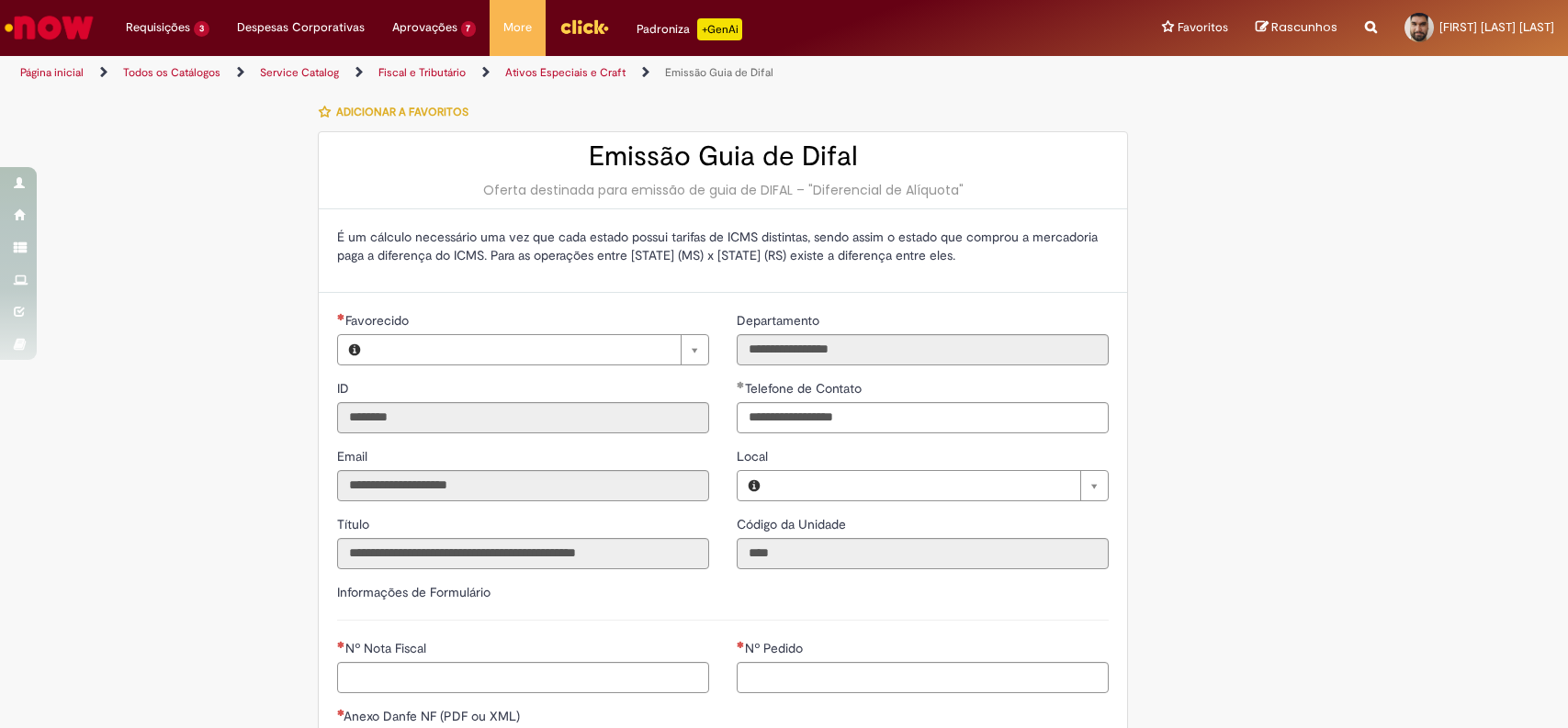 type on "**********" 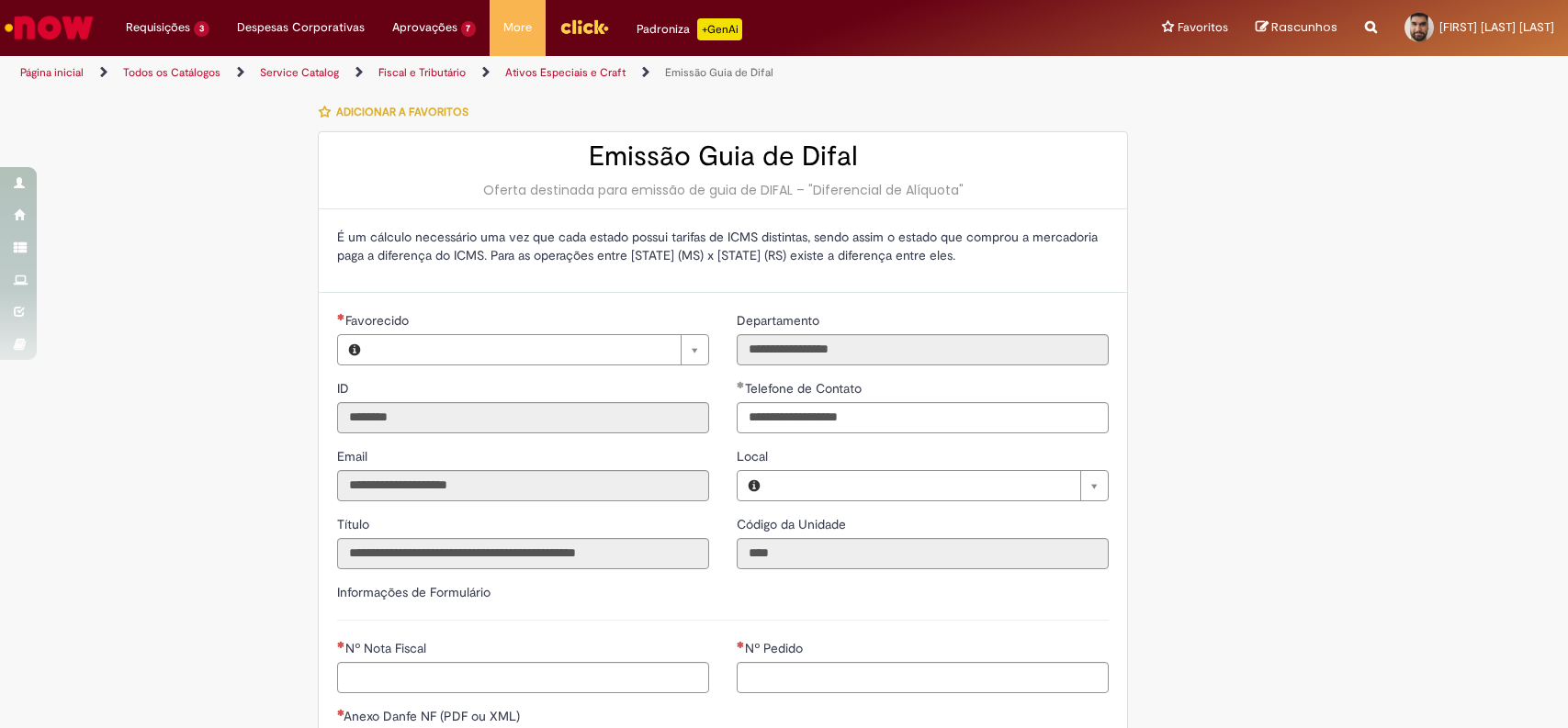 type on "**********" 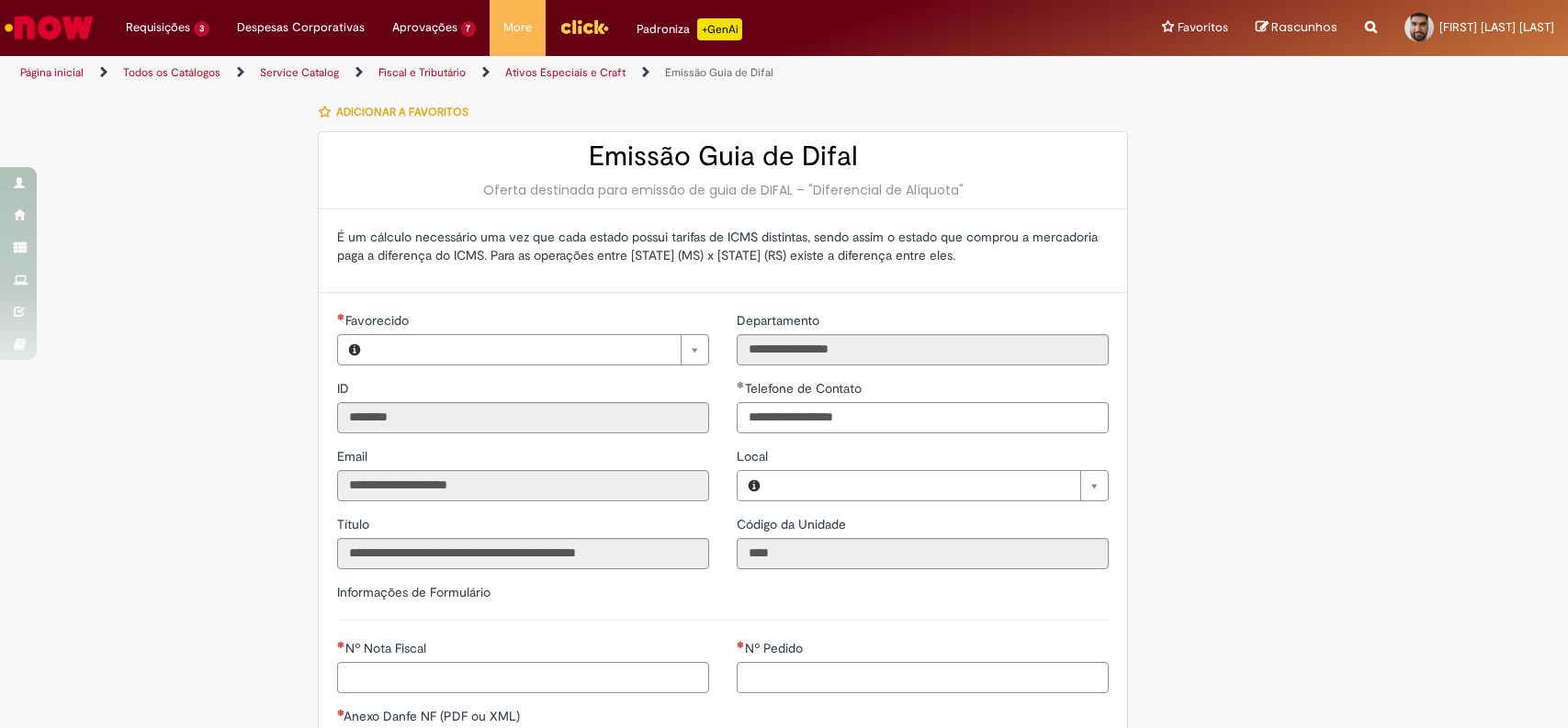 type on "**********" 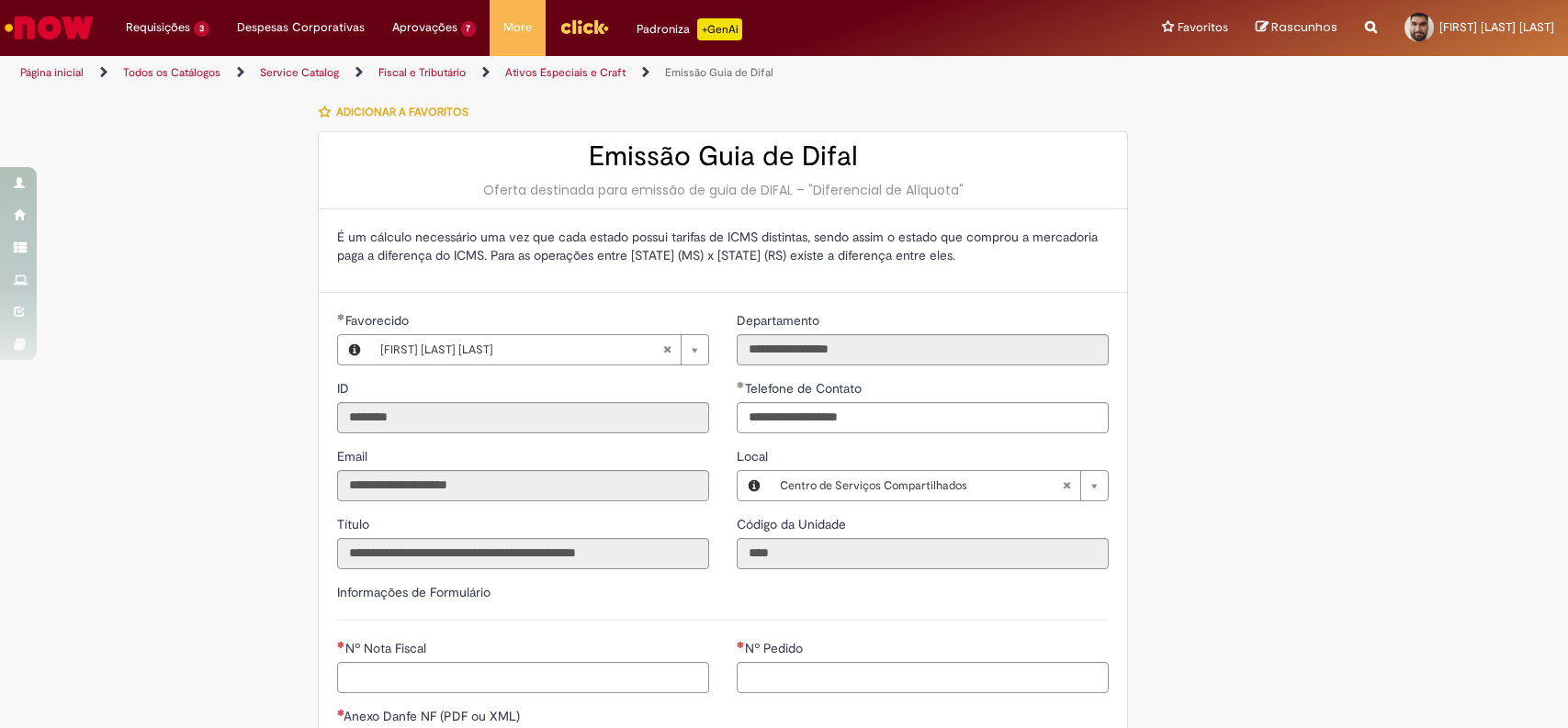 scroll, scrollTop: 0, scrollLeft: 0, axis: both 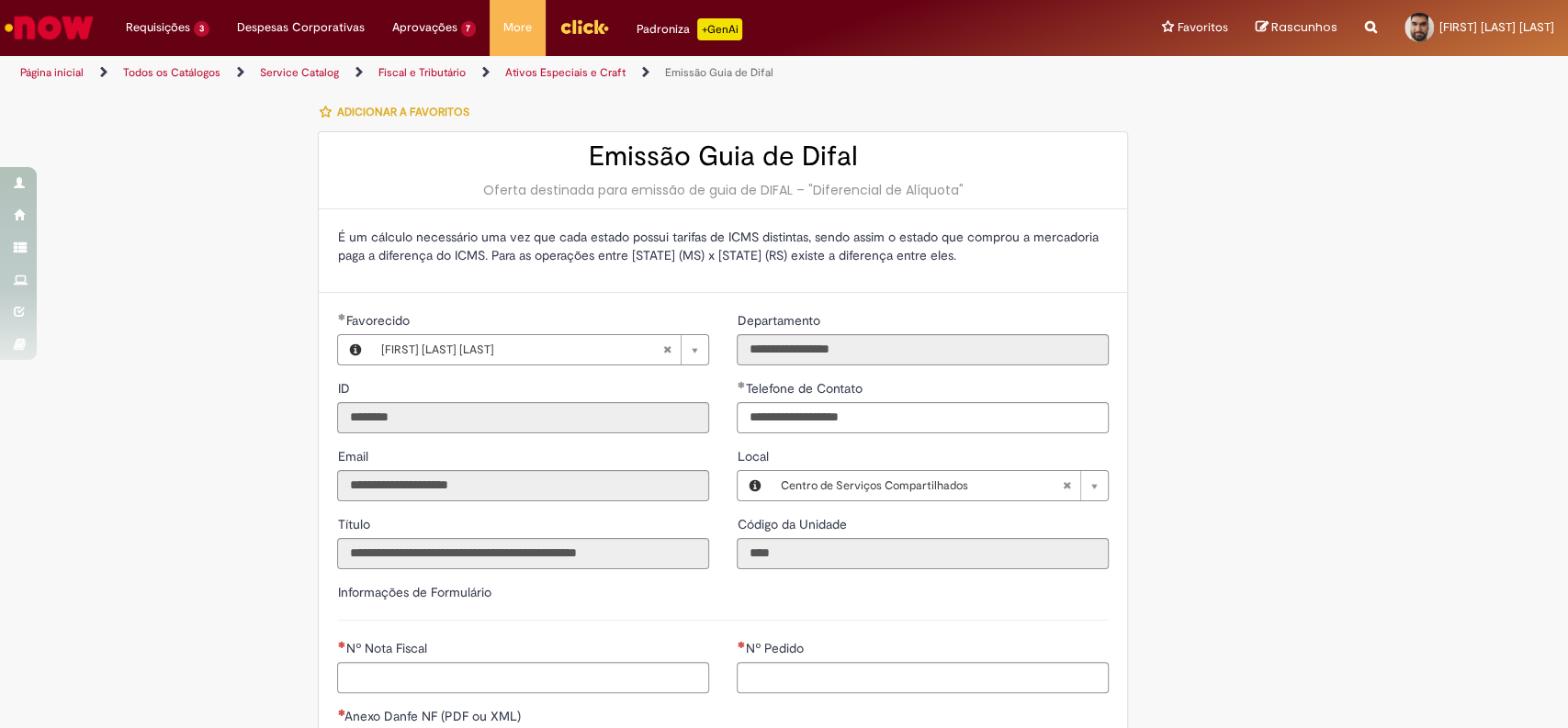 click at bounding box center (49, 28) 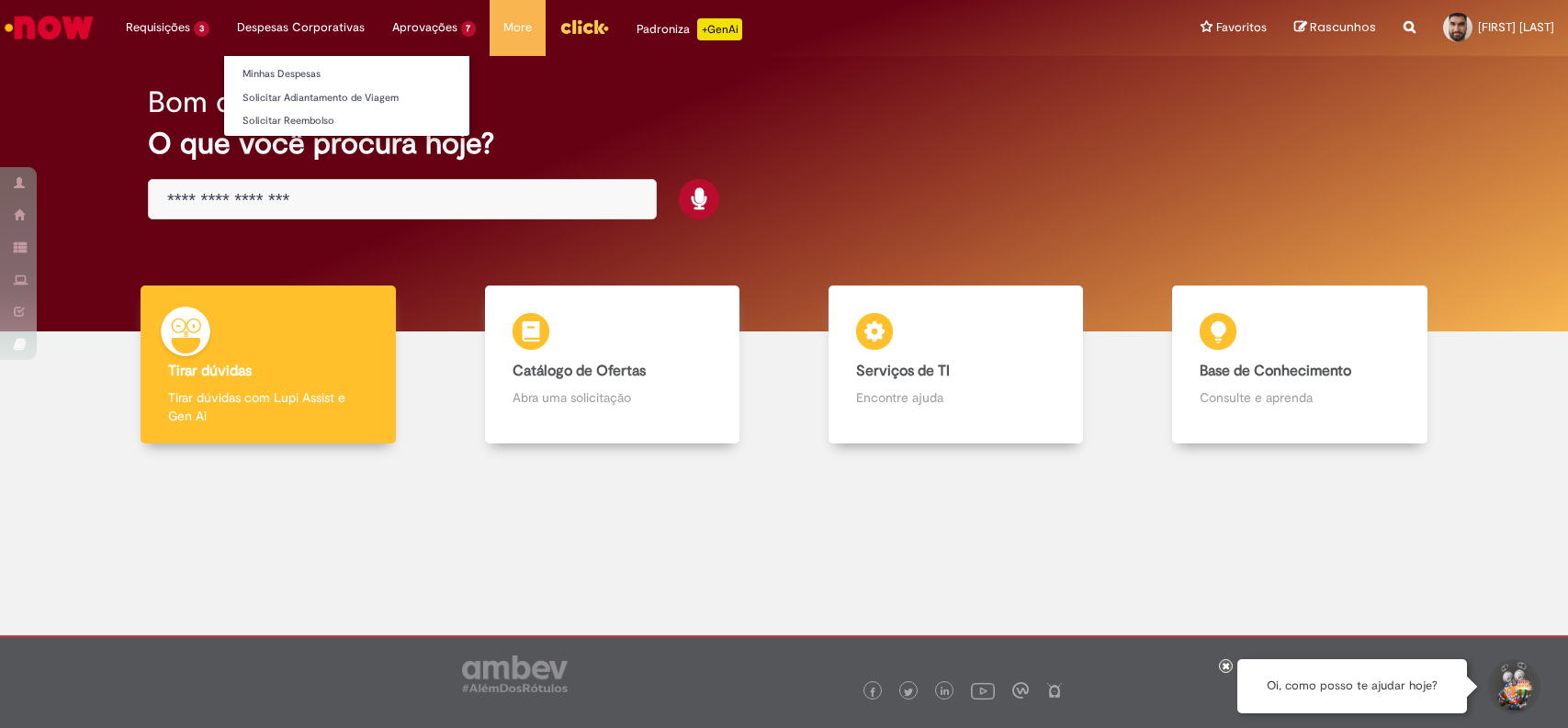 scroll, scrollTop: 0, scrollLeft: 0, axis: both 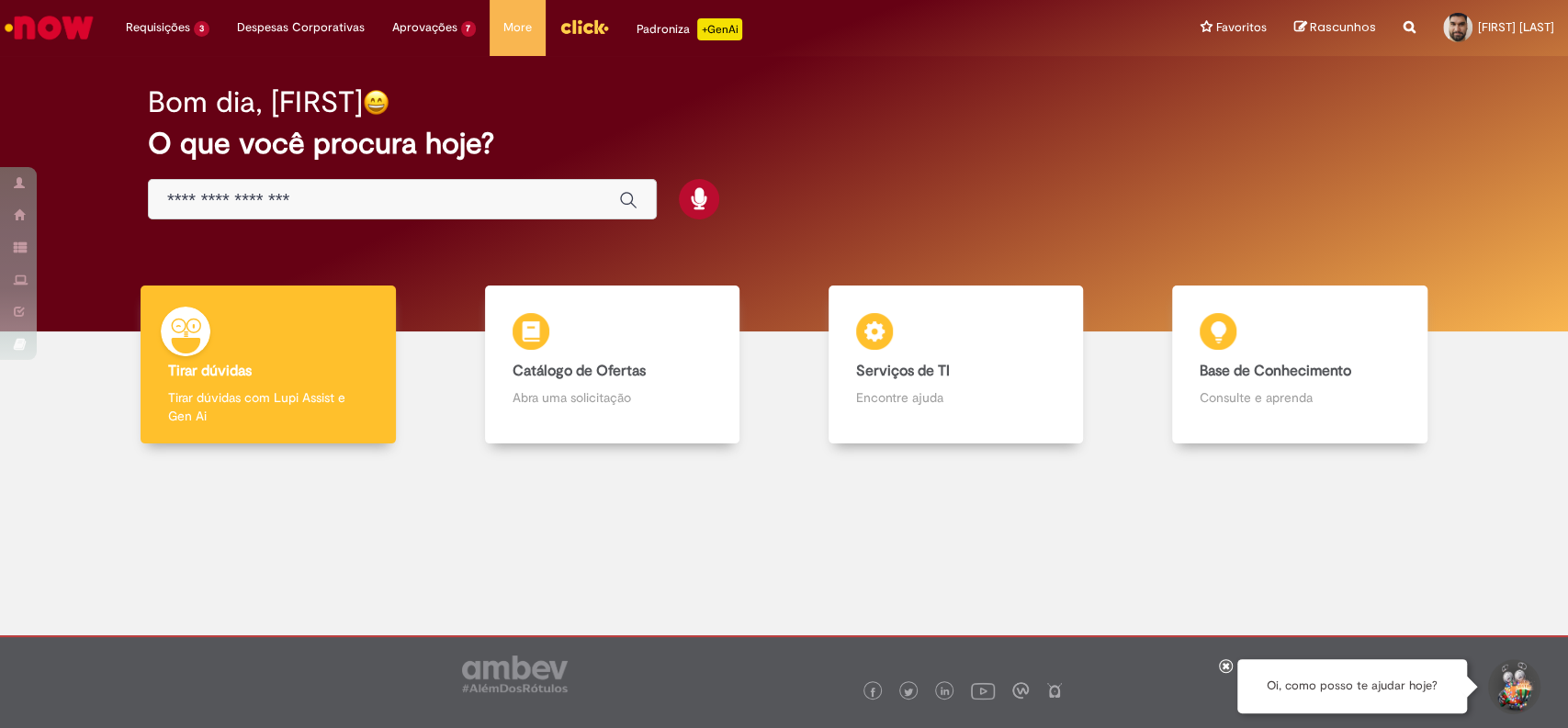 click on "Bom dia, Diego
O que você procura hoje?" at bounding box center [784, 153] 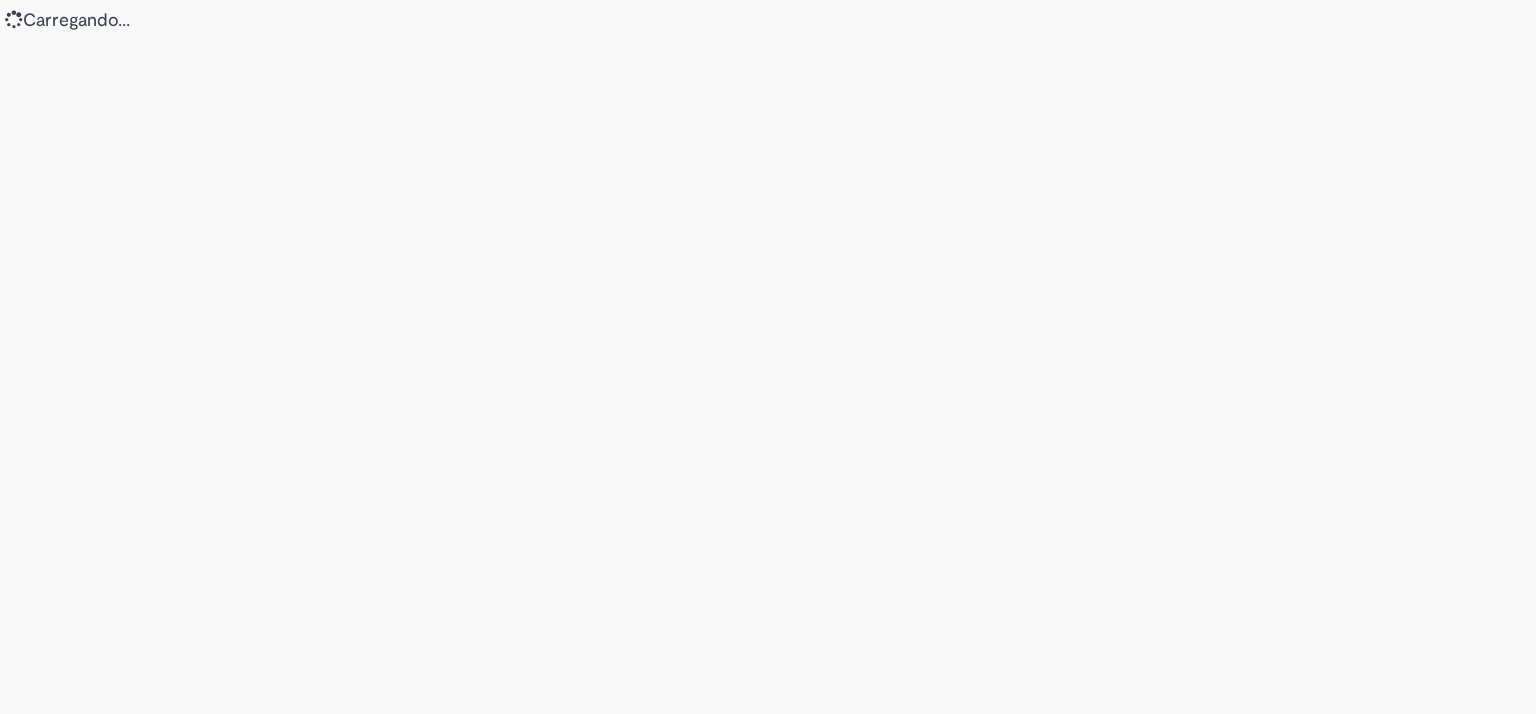 scroll, scrollTop: 0, scrollLeft: 0, axis: both 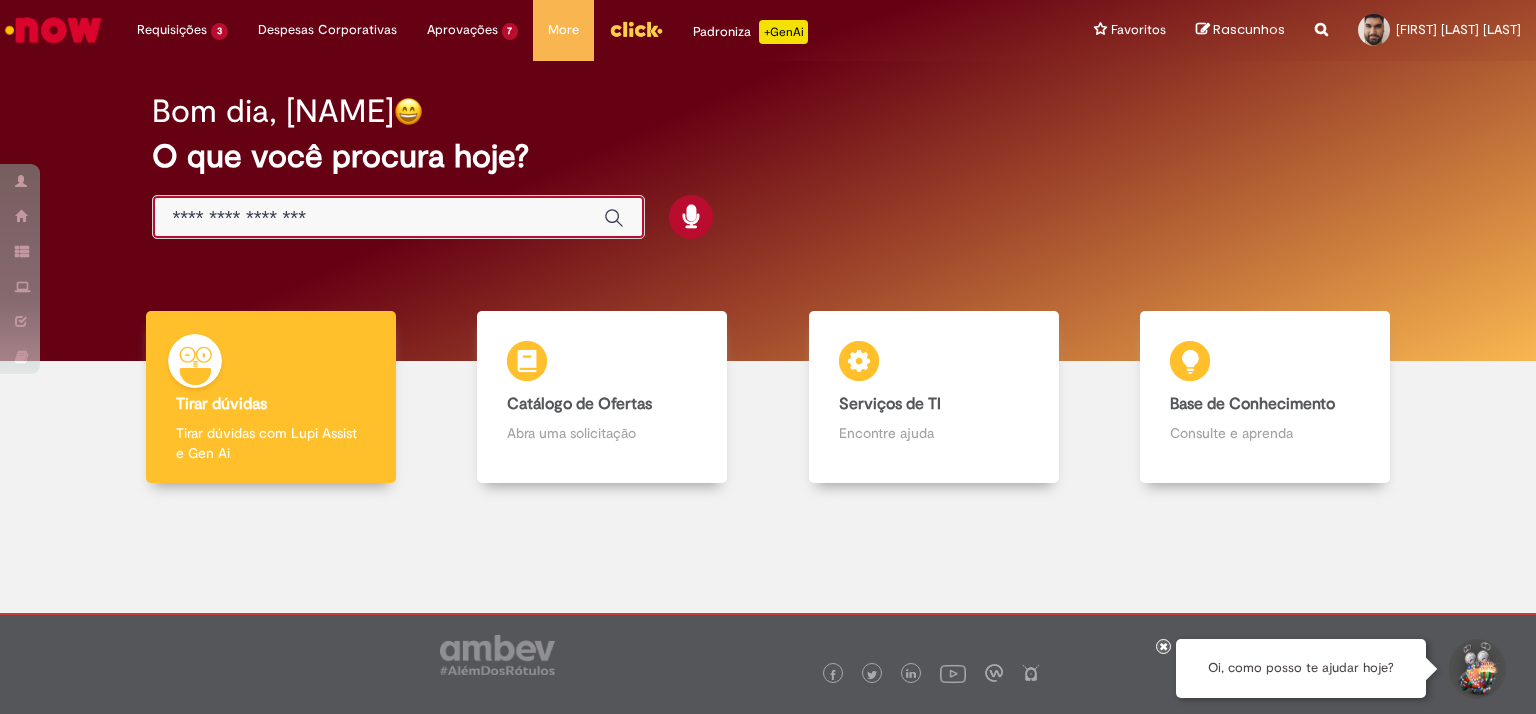 click at bounding box center (378, 218) 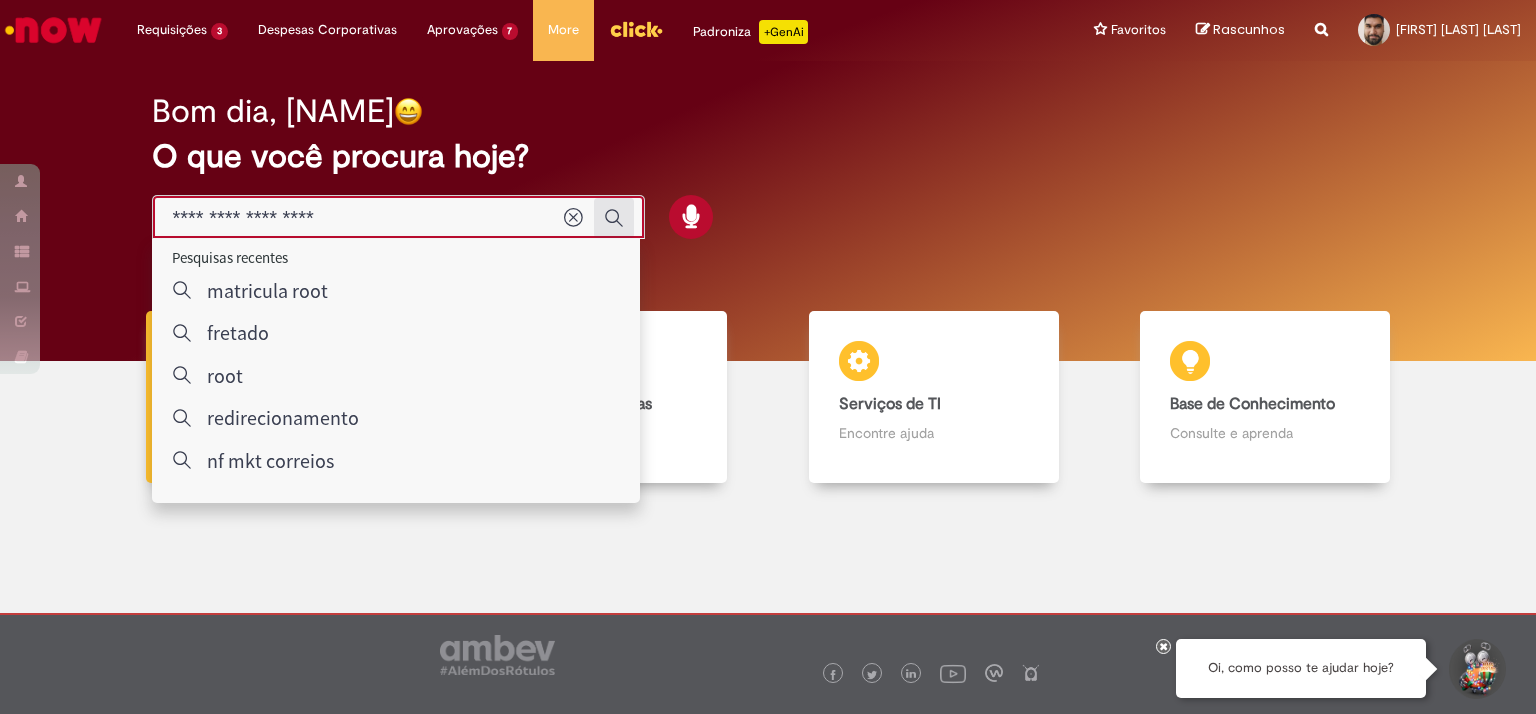 type on "**********" 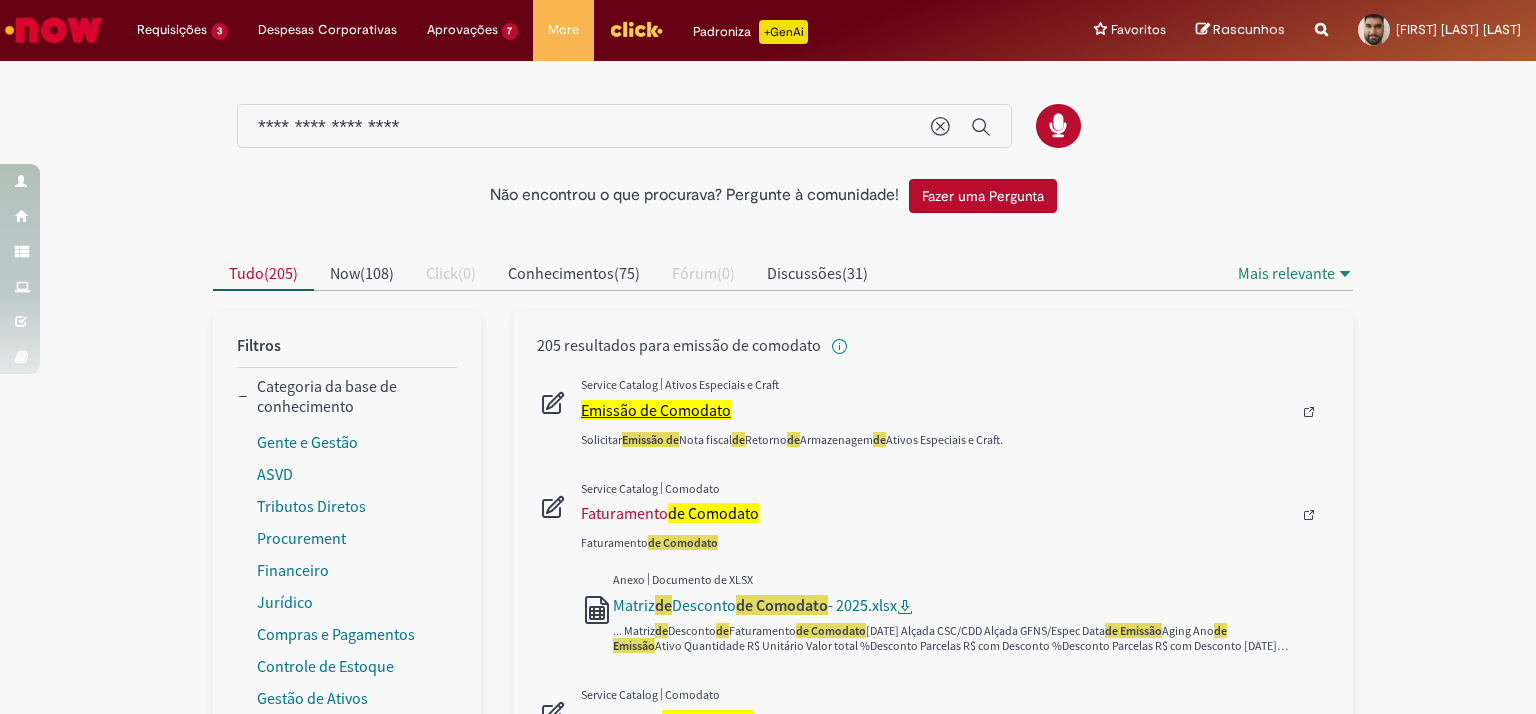 click on "Emissão de Comodato" at bounding box center [656, 410] 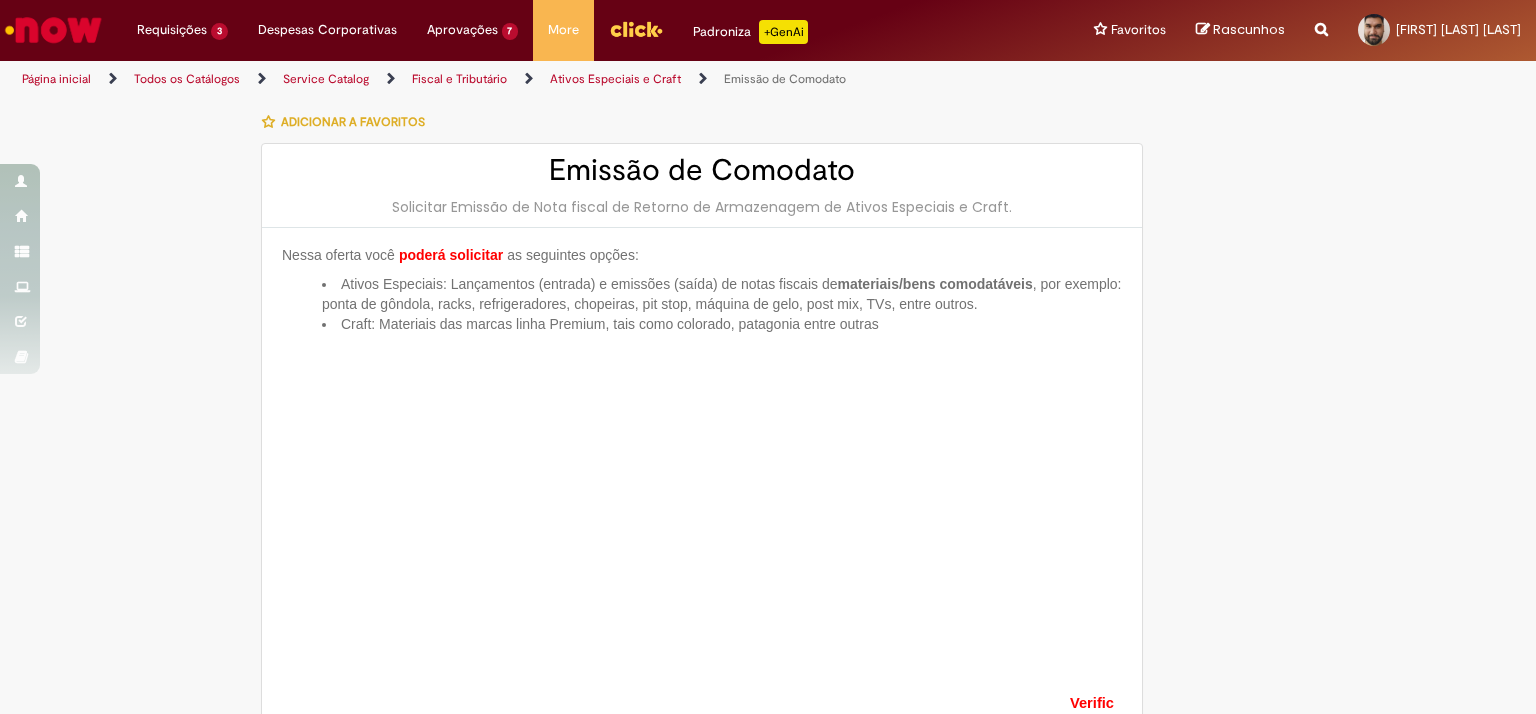 type on "********" 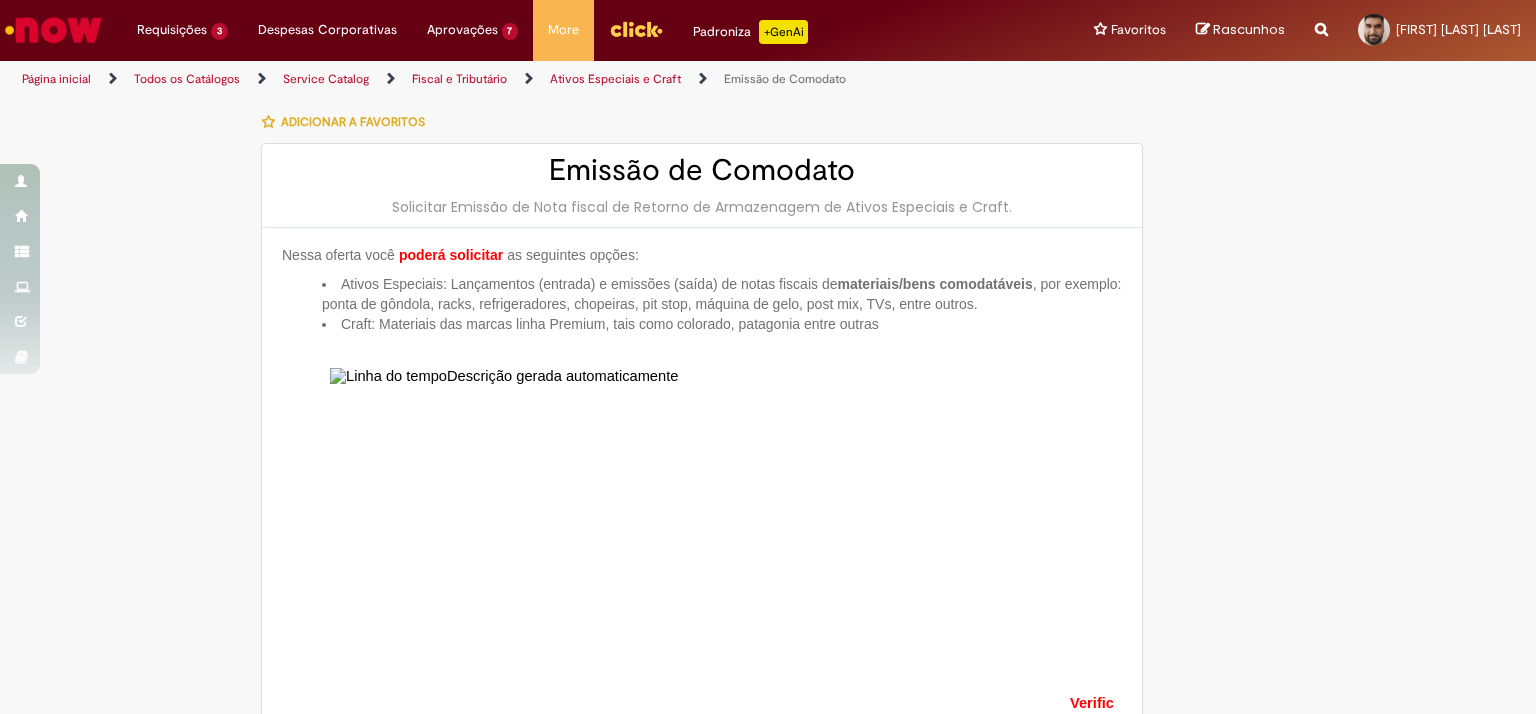 type on "**********" 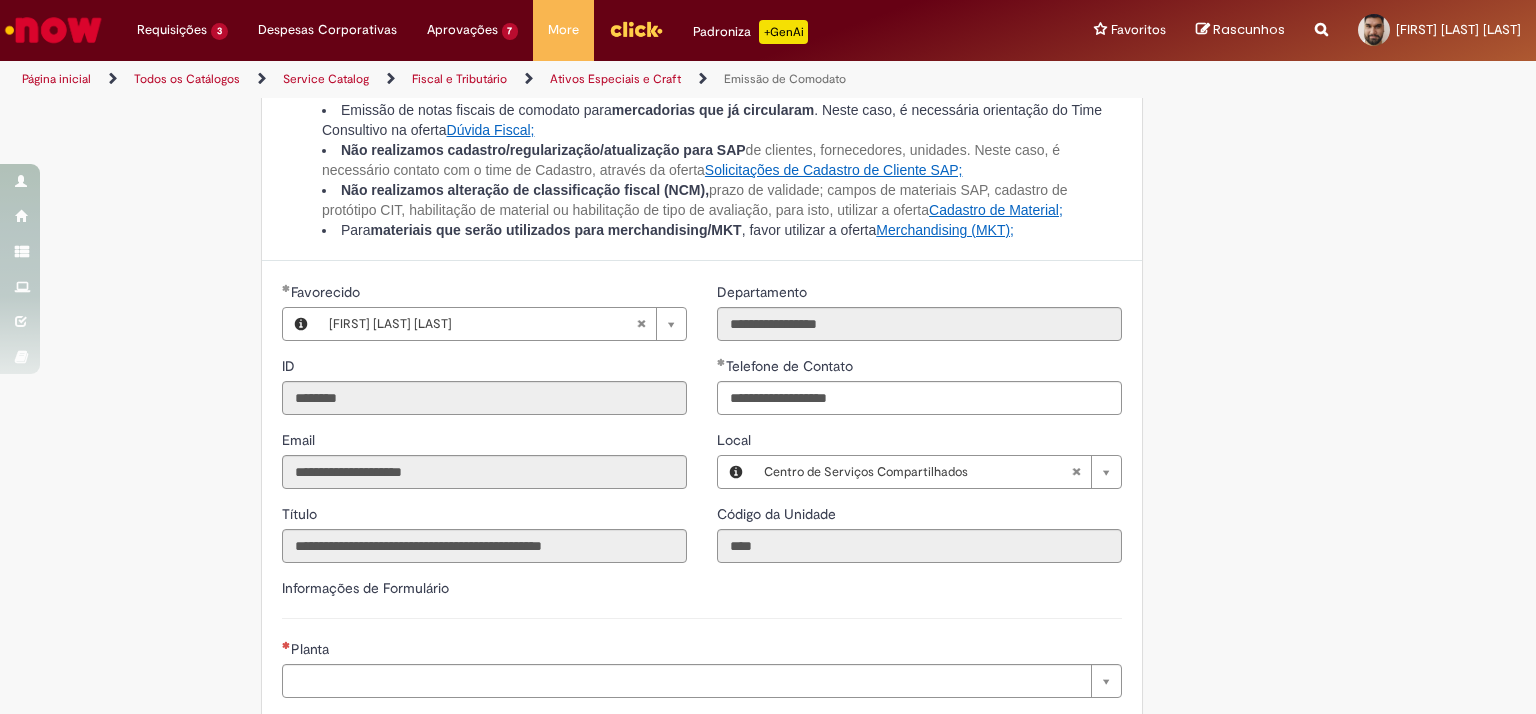 scroll, scrollTop: 1400, scrollLeft: 0, axis: vertical 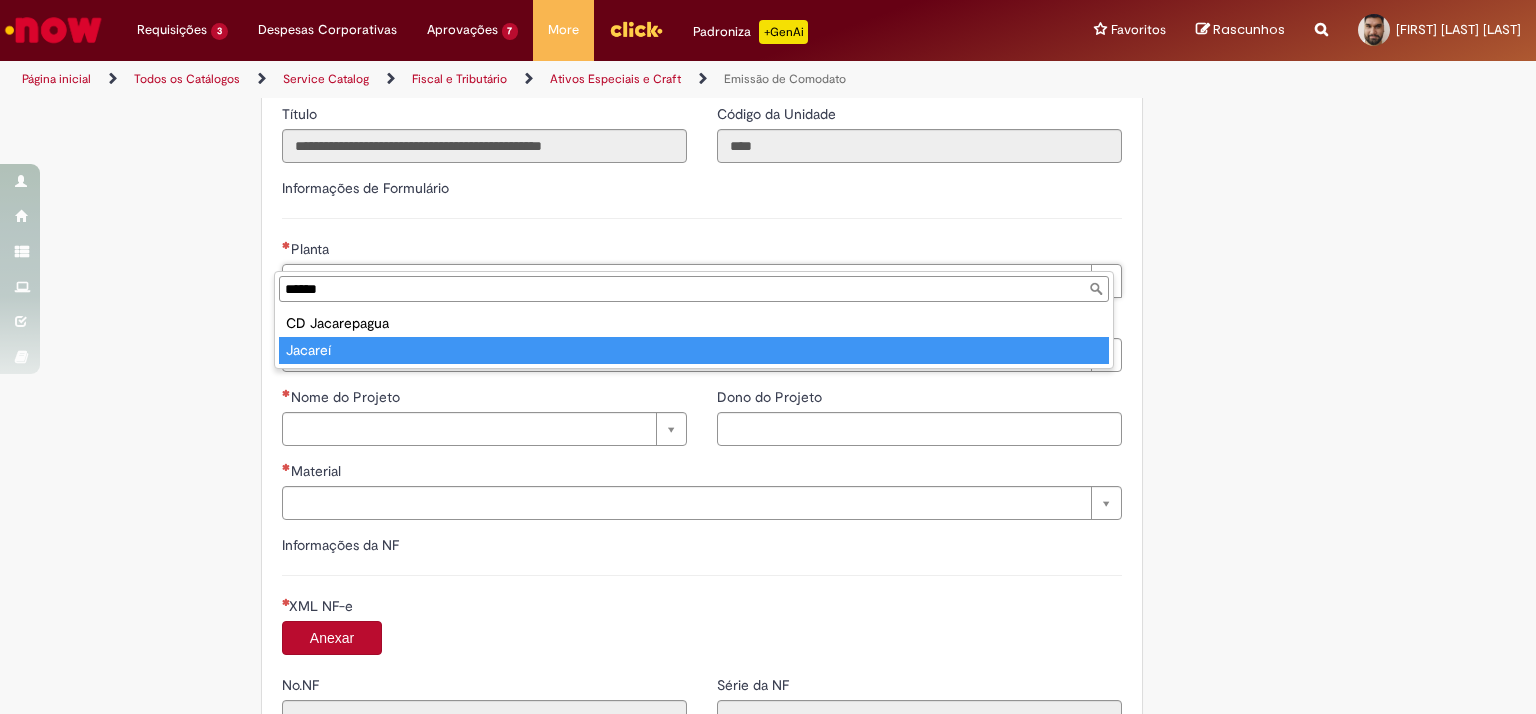 type on "******" 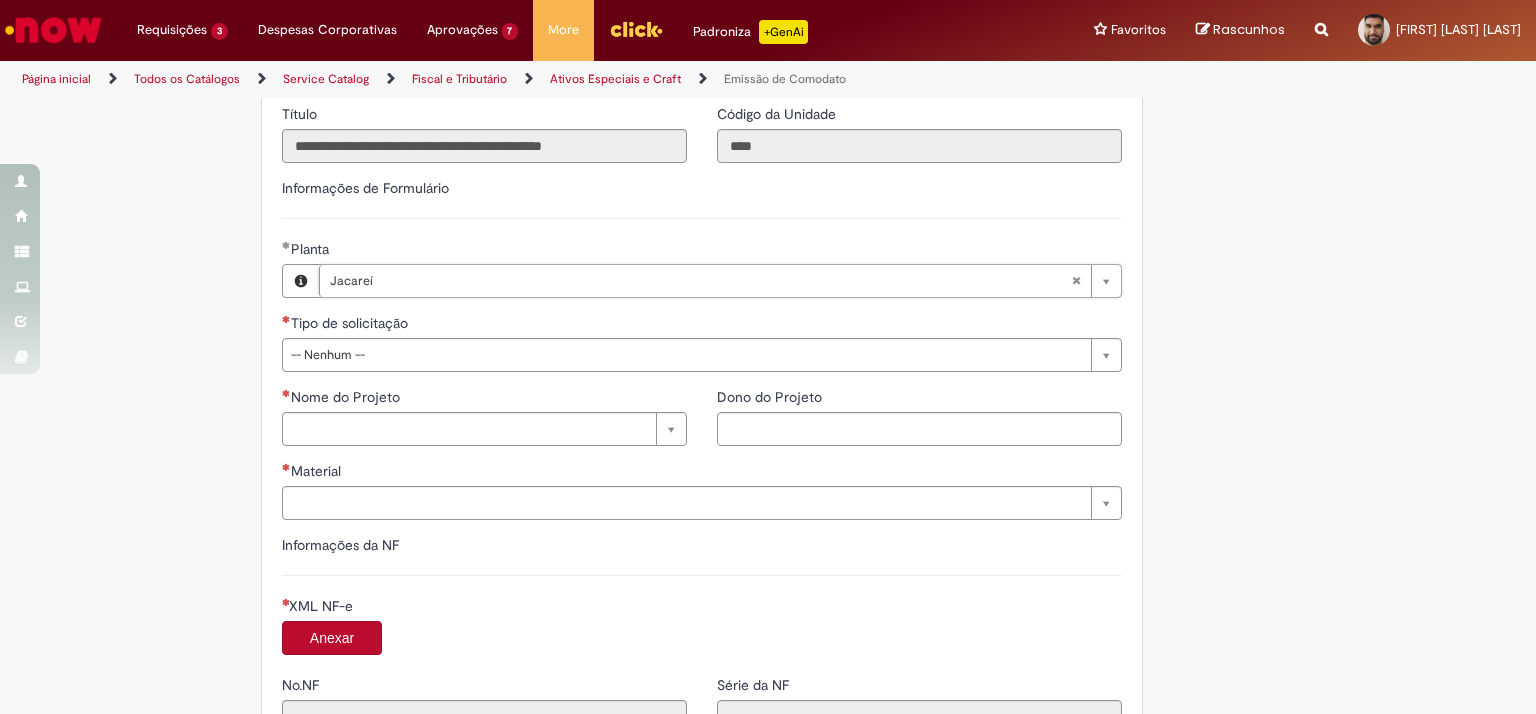 click on "Tire dúvidas com LupiAssist    +GenAI
Oi! Eu sou LupiAssist, uma Inteligência Artificial Generativa em constante aprendizado   Meu conteúdo é monitorado para trazer uma melhor experiência
Dúvidas comuns:
Só mais um instante, estou consultando nossas bases de conhecimento  e escrevendo a melhor resposta pra você!
Title
Lorem ipsum dolor sit amet    Fazer uma nova pergunta
Gerei esta resposta utilizando IA Generativa em conjunto com os nossos padrões. Em caso de divergência, os documentos oficiais prevalecerão.
Saiba mais em:
Ou ligue para:
E aí, te ajudei?
Sim, obrigado!" at bounding box center (768, 195) 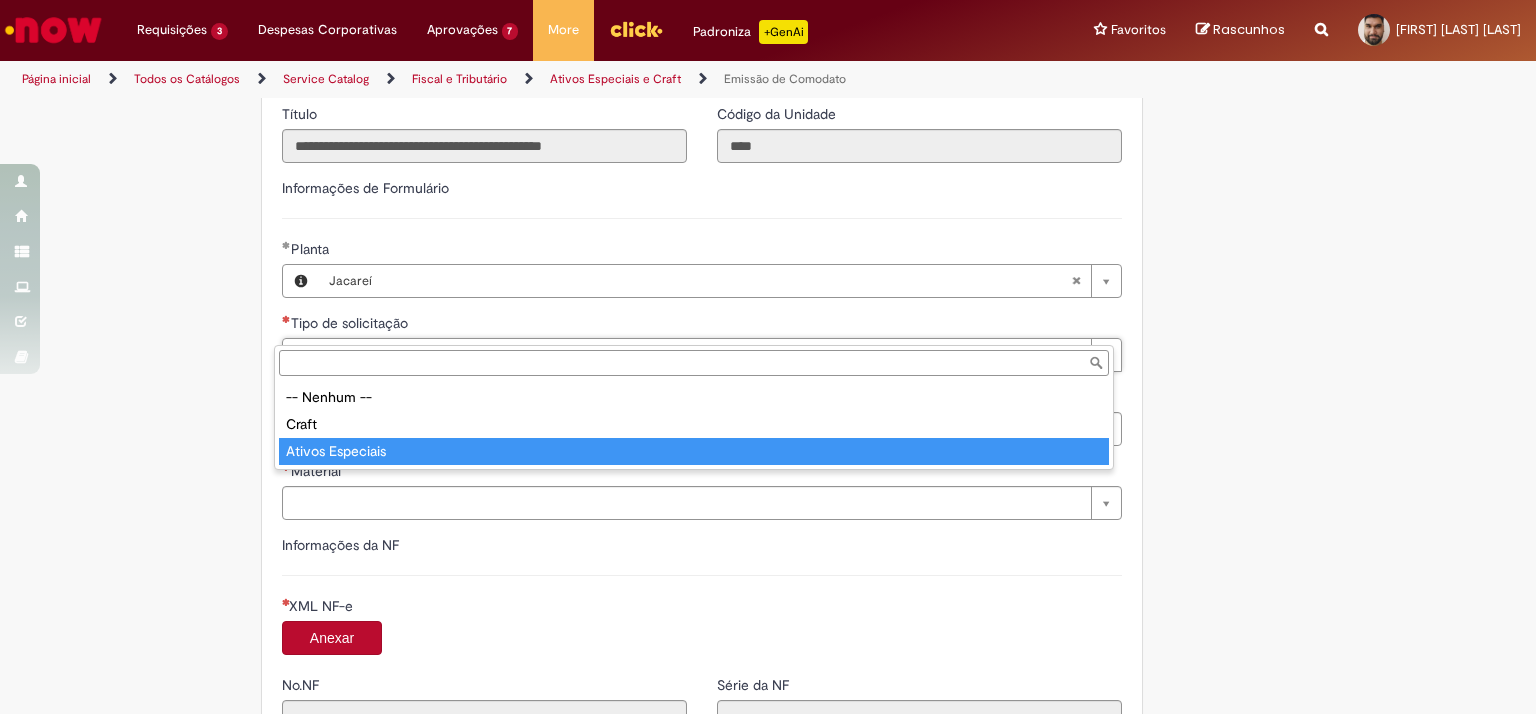 type on "**********" 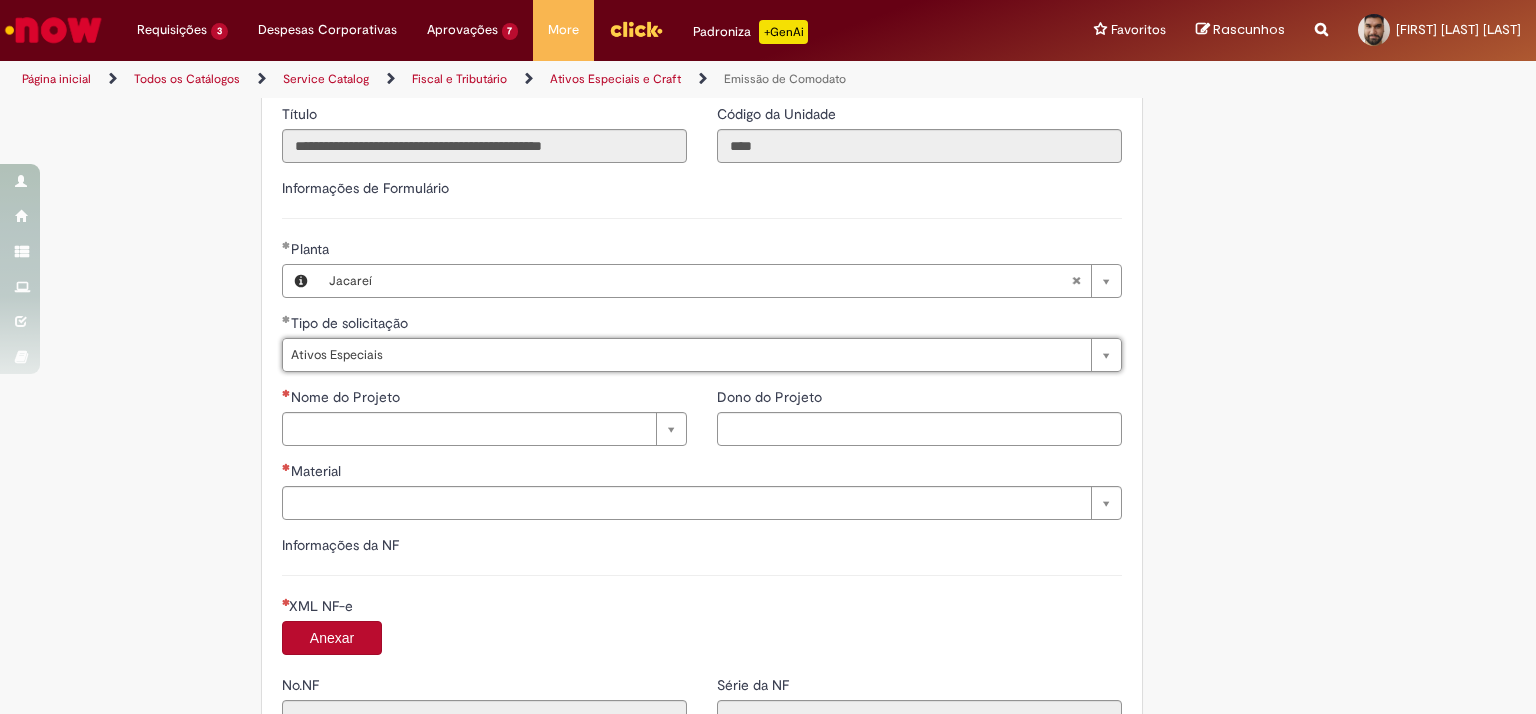 drag, startPoint x: 90, startPoint y: 411, endPoint x: 196, endPoint y: 391, distance: 107.87029 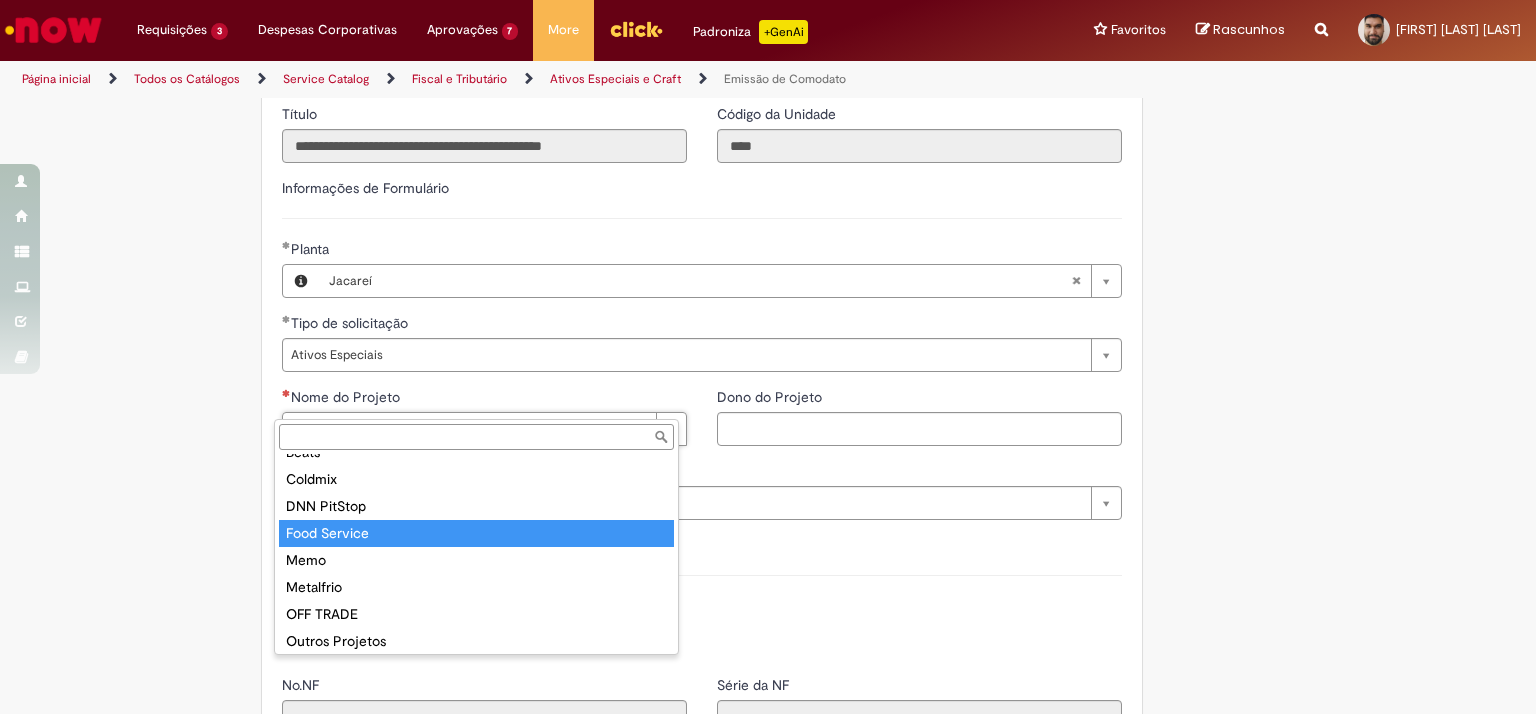 scroll, scrollTop: 158, scrollLeft: 0, axis: vertical 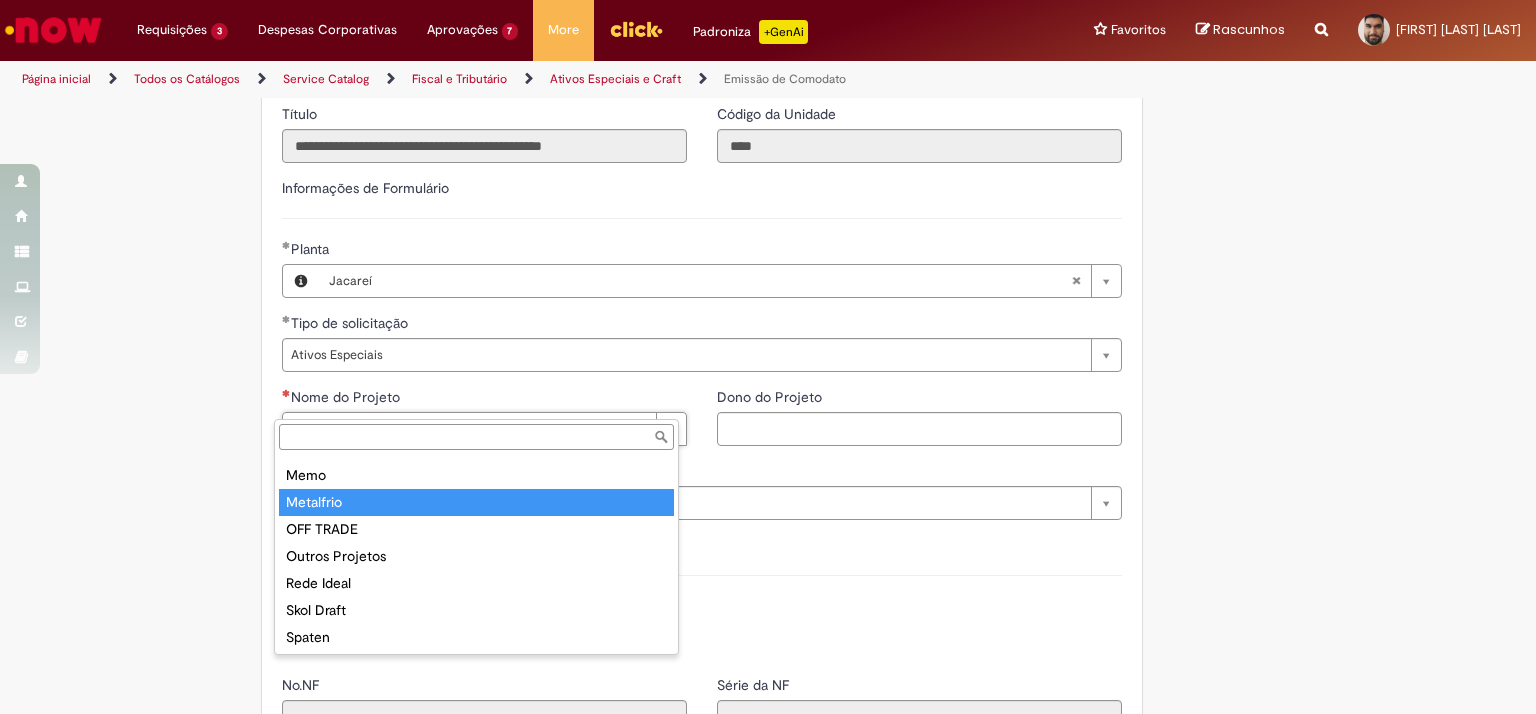 type on "*********" 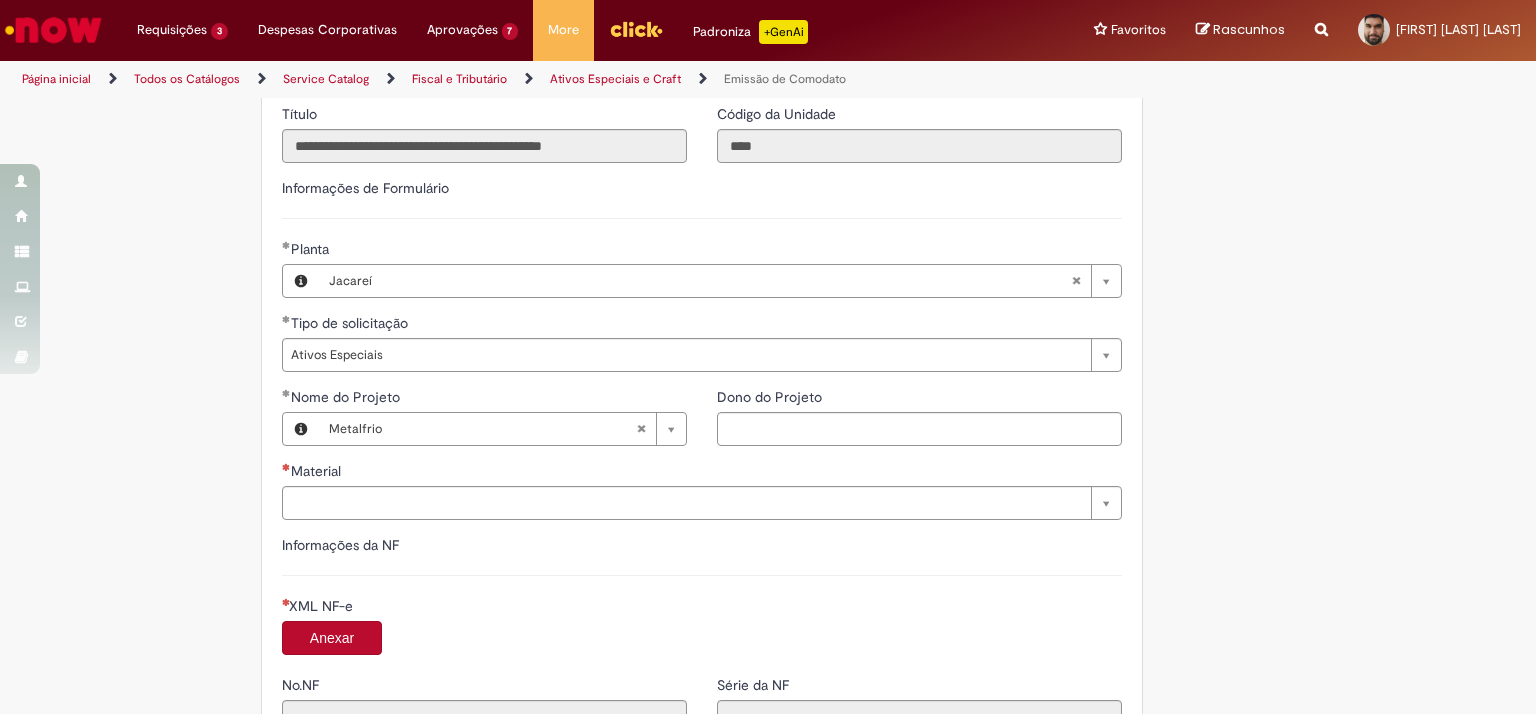 click on "Tire dúvidas com LupiAssist    +GenAI
Oi! Eu sou LupiAssist, uma Inteligência Artificial Generativa em constante aprendizado   Meu conteúdo é monitorado para trazer uma melhor experiência
Dúvidas comuns:
Só mais um instante, estou consultando nossas bases de conhecimento  e escrevendo a melhor resposta pra você!
Title
Lorem ipsum dolor sit amet    Fazer uma nova pergunta
Gerei esta resposta utilizando IA Generativa em conjunto com os nossos padrões. Em caso de divergência, os documentos oficiais prevalecerão.
Saiba mais em:
Ou ligue para:
E aí, te ajudei?
Sim, obrigado!" at bounding box center [768, 195] 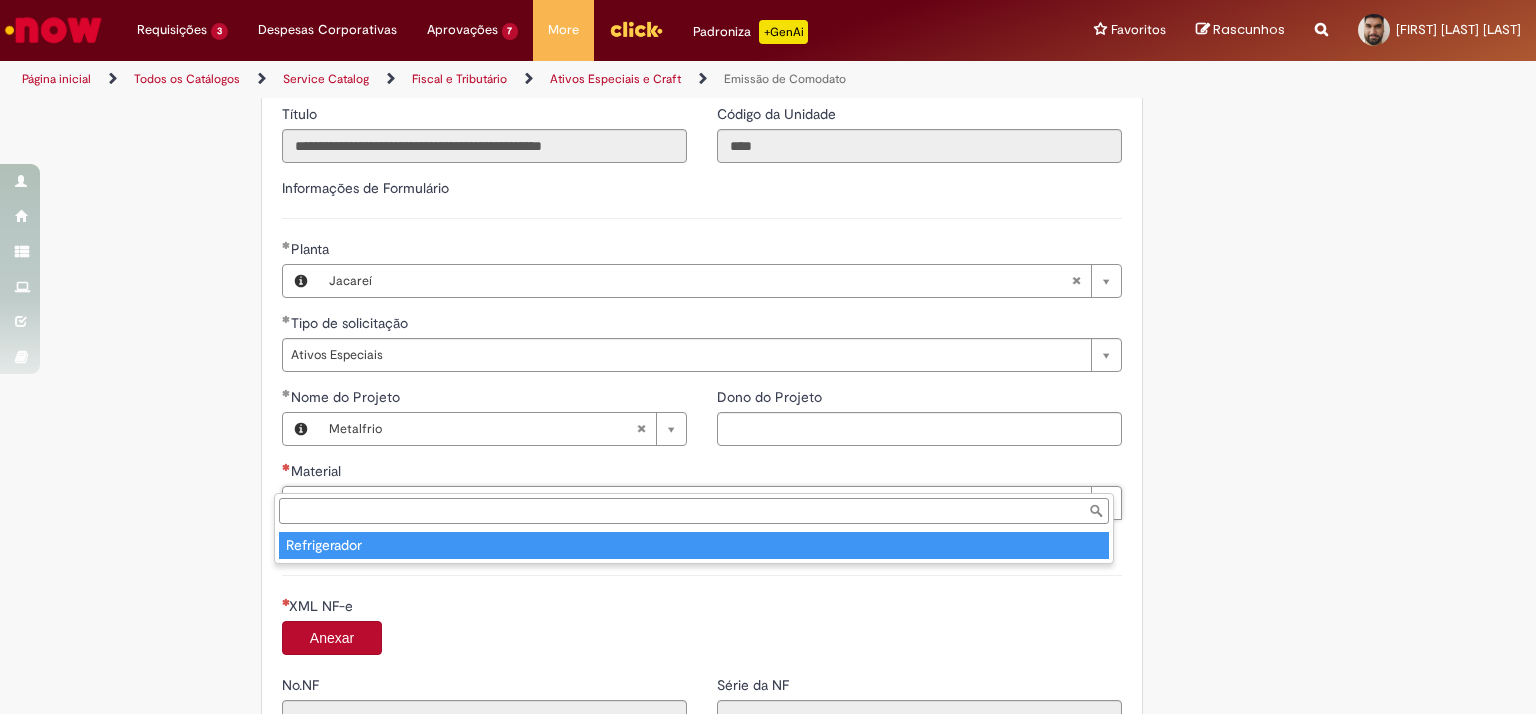 drag, startPoint x: 339, startPoint y: 544, endPoint x: 117, endPoint y: 500, distance: 226.31836 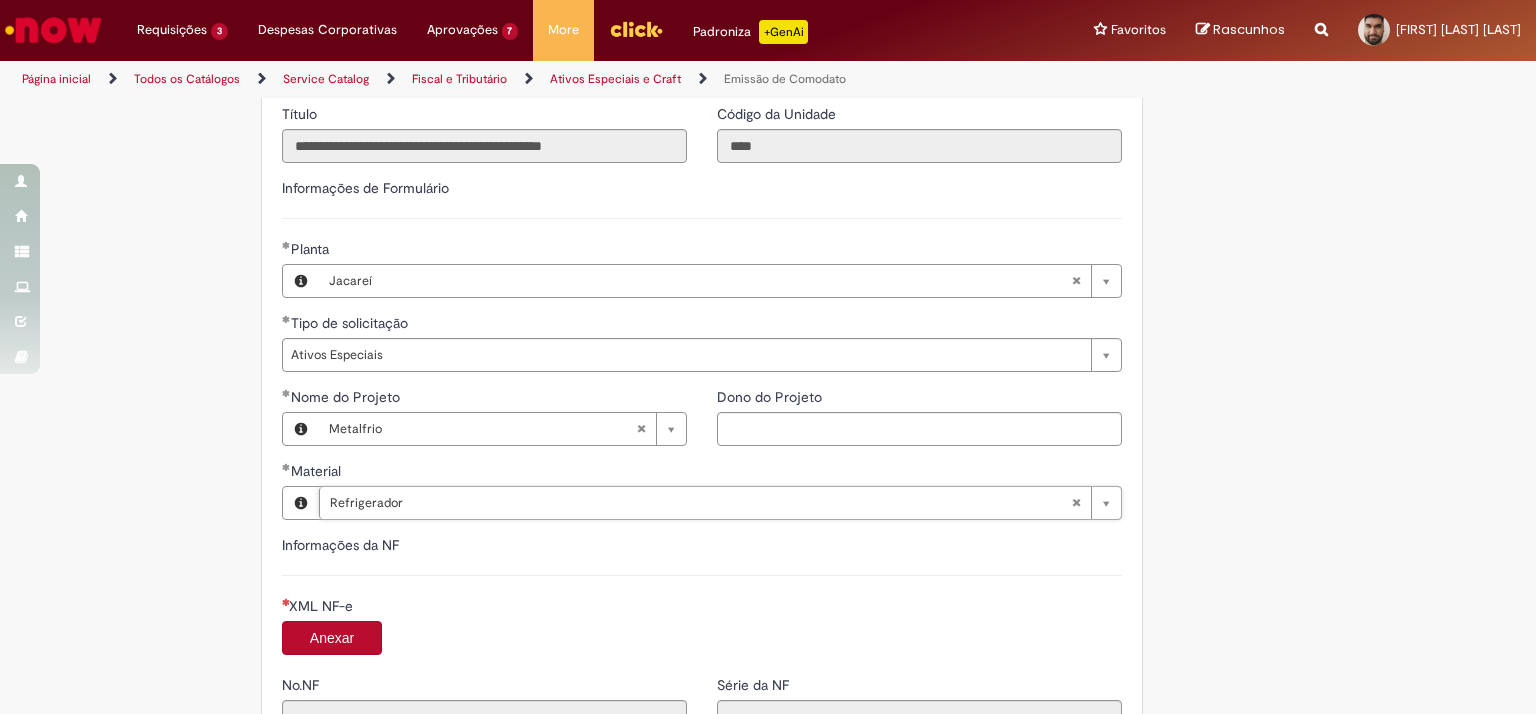 click on "Tire dúvidas com LupiAssist    +GenAI
Oi! Eu sou LupiAssist, uma Inteligência Artificial Generativa em constante aprendizado   Meu conteúdo é monitorado para trazer uma melhor experiência
Dúvidas comuns:
Só mais um instante, estou consultando nossas bases de conhecimento  e escrevendo a melhor resposta pra você!
Title
Lorem ipsum dolor sit amet    Fazer uma nova pergunta
Gerei esta resposta utilizando IA Generativa em conjunto com os nossos padrões. Em caso de divergência, os documentos oficiais prevalecerão.
Saiba mais em:
Ou ligue para:
E aí, te ajudei?
Sim, obrigado!" at bounding box center [768, 195] 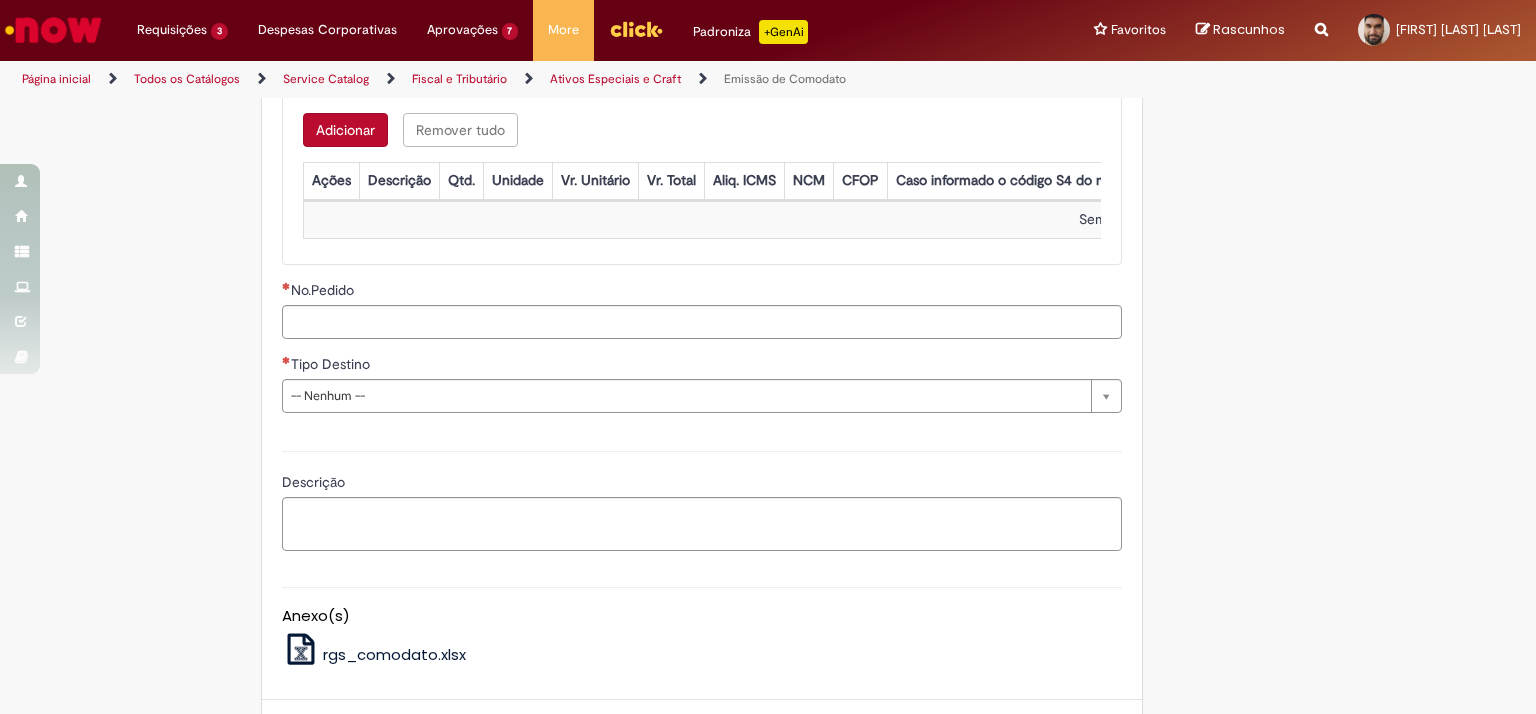 scroll, scrollTop: 2364, scrollLeft: 0, axis: vertical 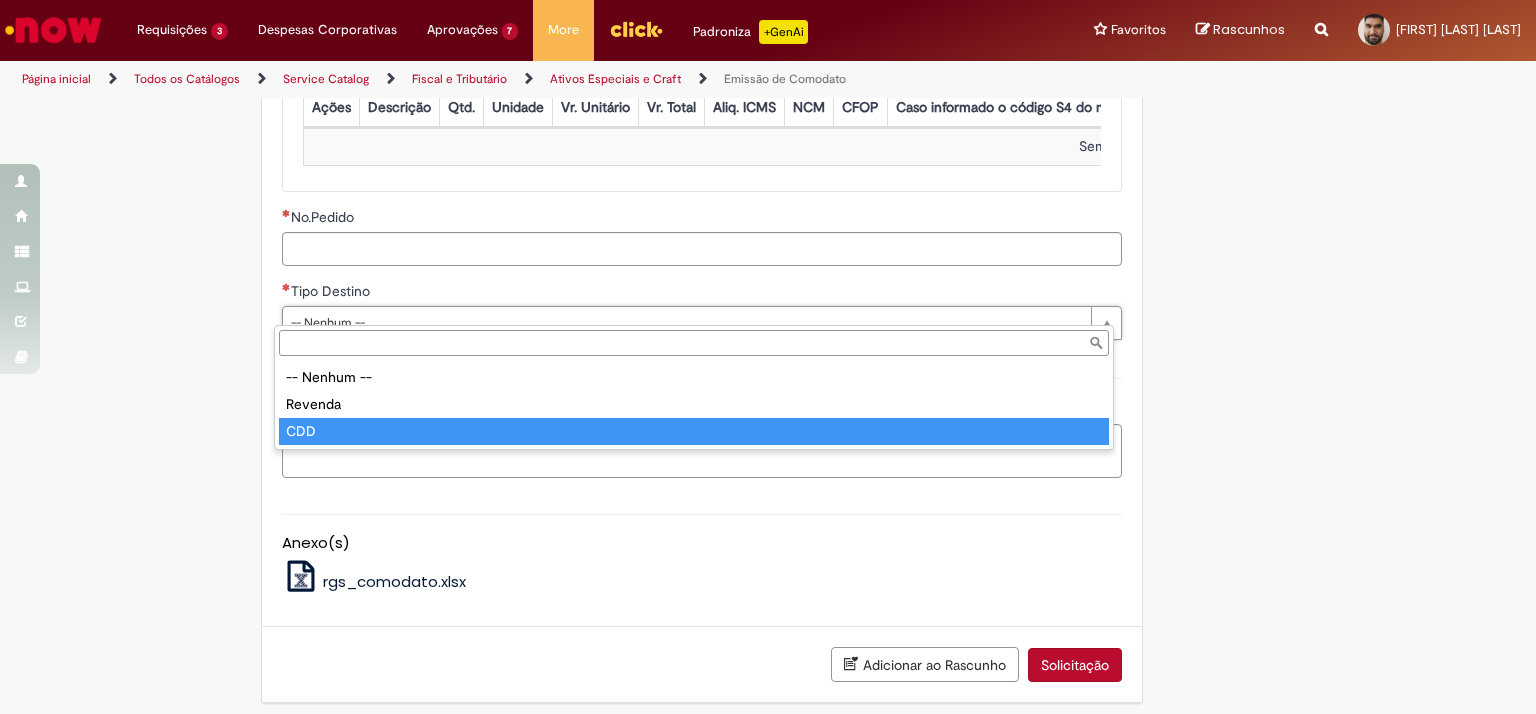 type on "***" 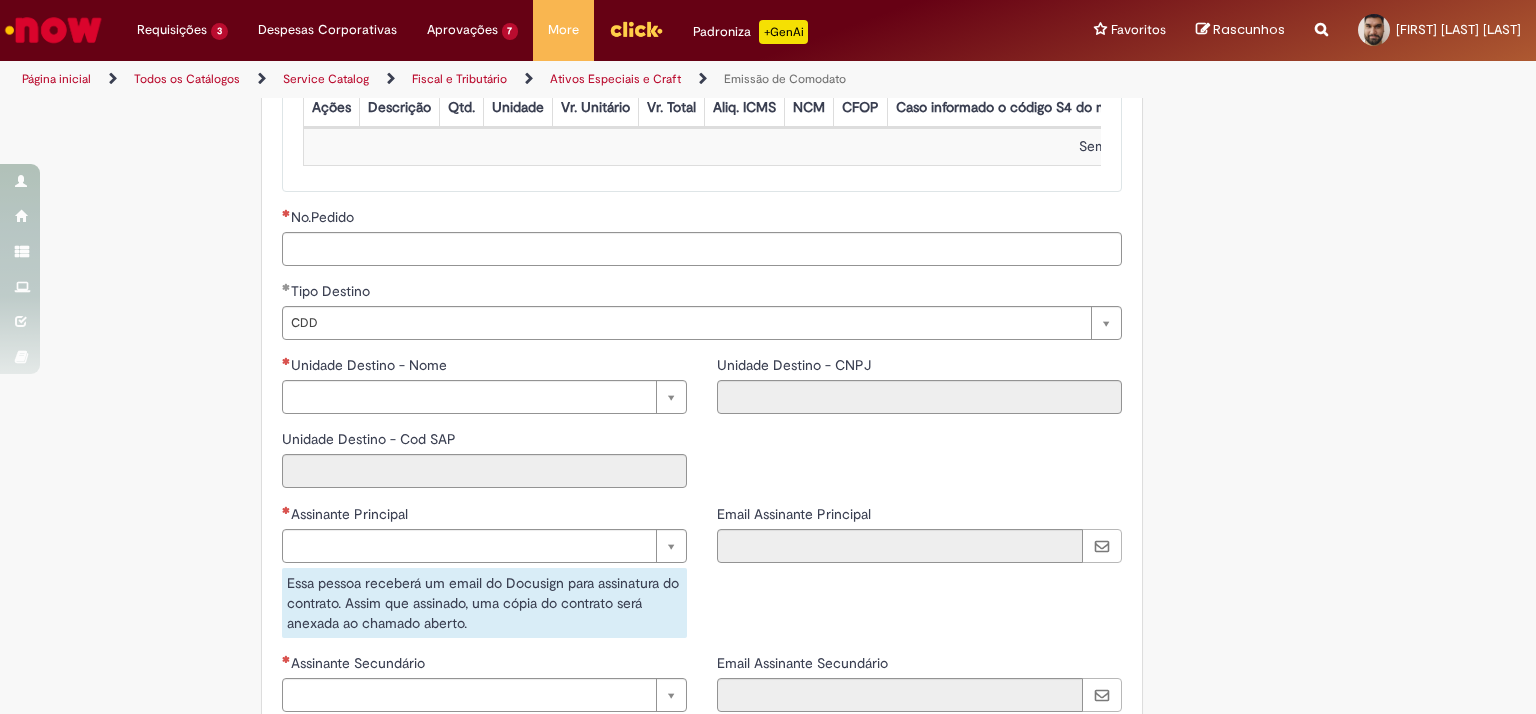click on "Adicionar a Favoritos
Emissão de Comodato
Solicitar Emissão de Nota fiscal de Retorno de Armazenagem de Ativos Especiais e Craft.
Nessa oferta você   poderá solicitar   as seguintes opções:
Ativos Especiais: Lançamentos (entrada) e emissões (saída) de notas fiscais de  materiais/bens comodatáveis , por exemplo: ponta de gôndola, racks, refrigeradores, chopeiras, pit stop, máquina de gelo, post mix, TVs, entre outros.
Craft: Materiais das marcas linha Premium, tais como colorado, patagonia entre outras
Verificar antes da abertura do chamado:
Se o projeto está alinhado com a Administração Central – AC (gerência);
Se o  código SAP  do material que será comodatado está corretamente cadastrado no sistema;
utilizar campo de descrição/justificativa;
Se o  pedido
processos automatizados
C onnect .
Se  !" at bounding box center [670, -547] 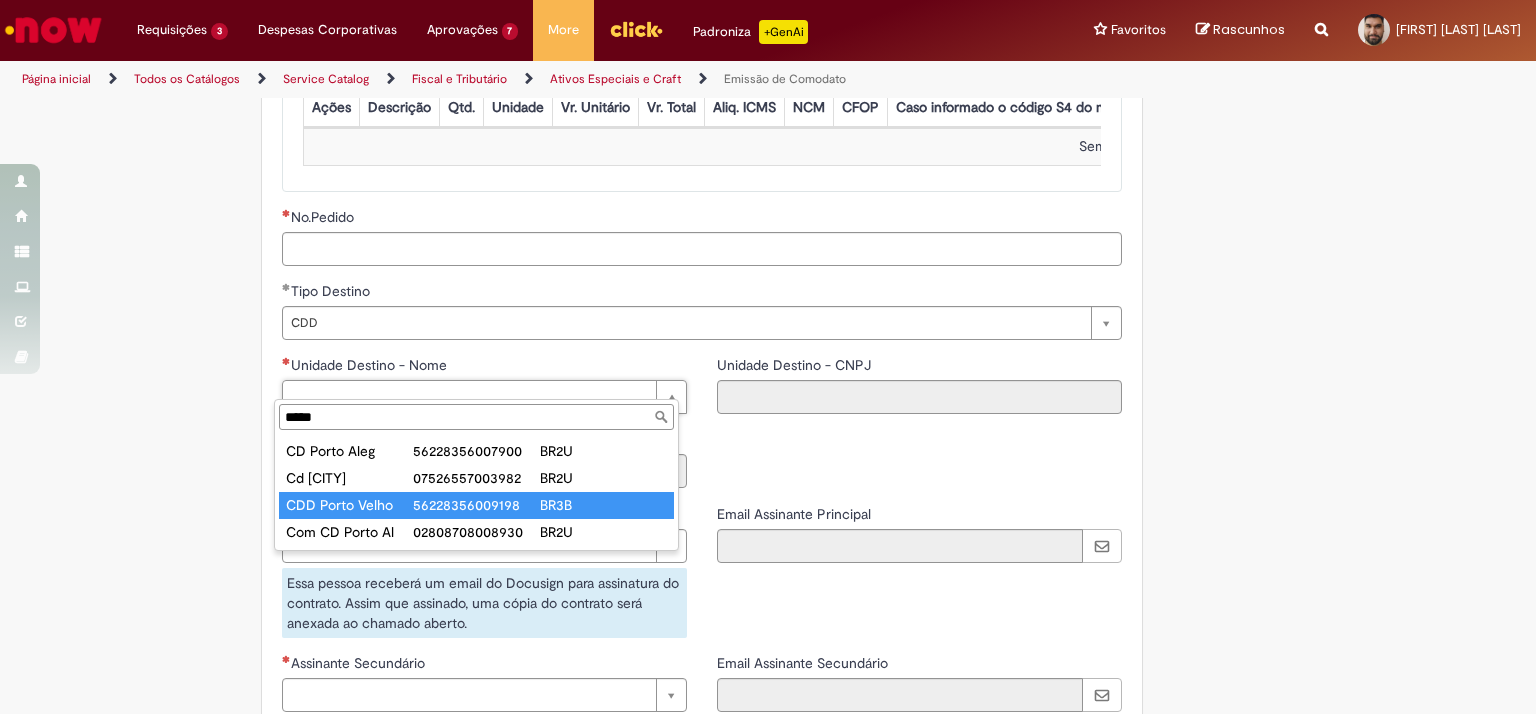type on "*****" 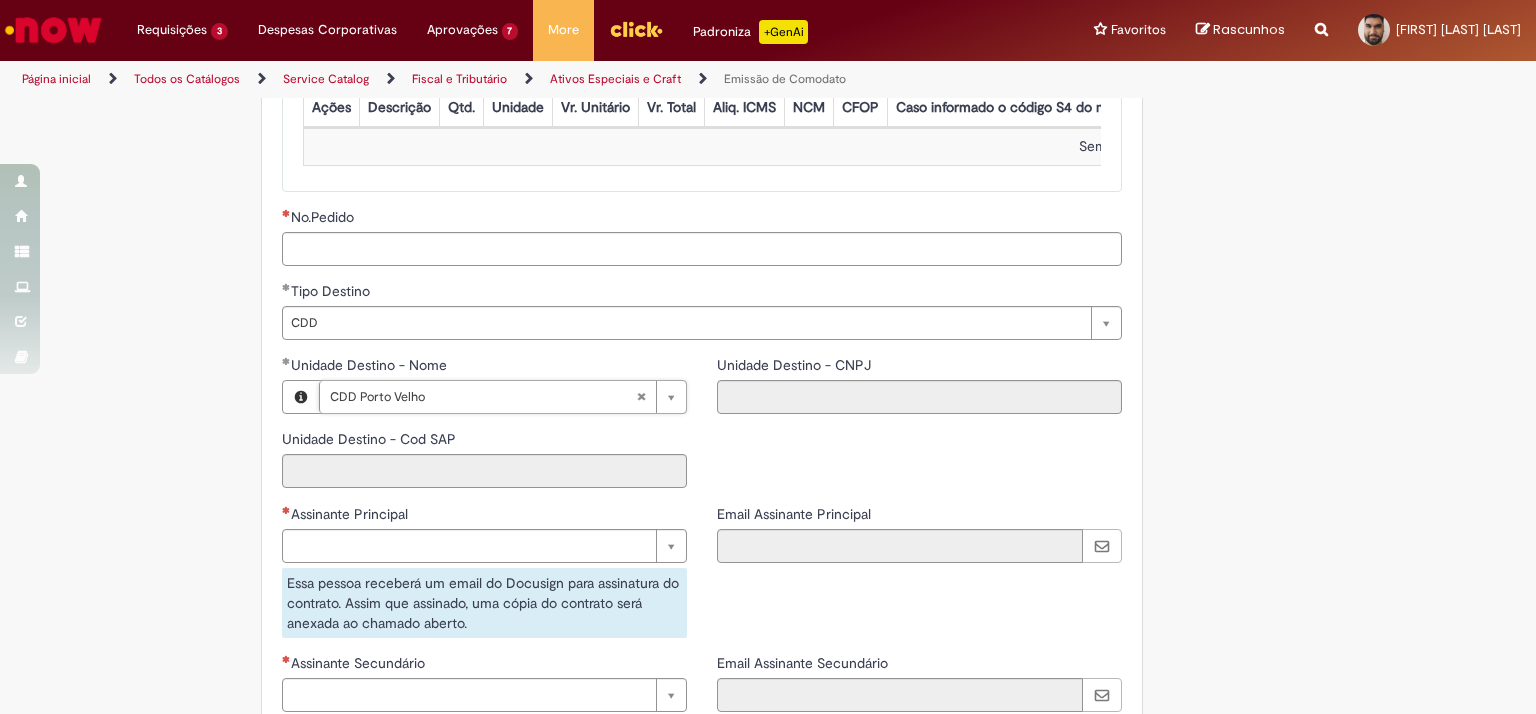 type on "****" 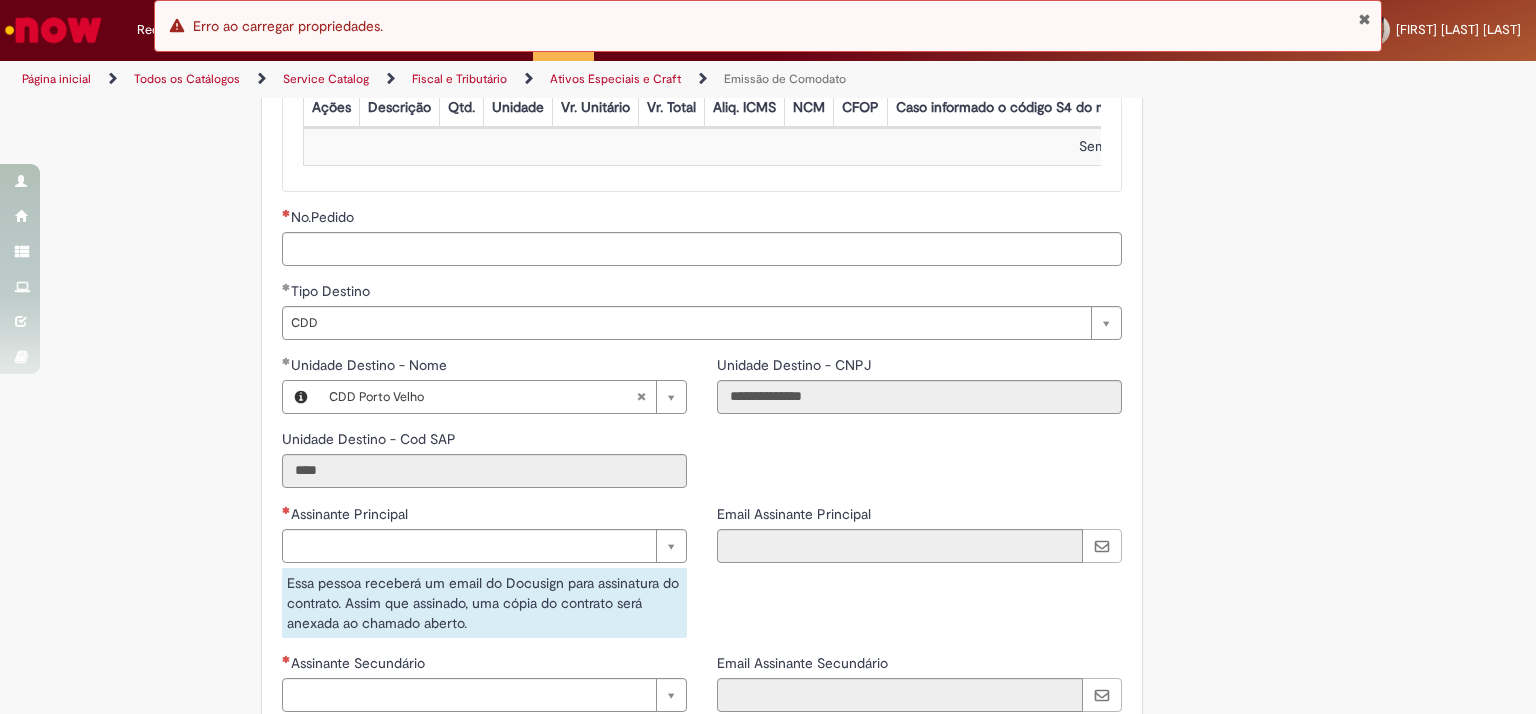click on "Tire dúvidas com LupiAssist    +GenAI
Oi! Eu sou LupiAssist, uma Inteligência Artificial Generativa em constante aprendizado   Meu conteúdo é monitorado para trazer uma melhor experiência
Dúvidas comuns:
Só mais um instante, estou consultando nossas bases de conhecimento  e escrevendo a melhor resposta pra você!
Title
Lorem ipsum dolor sit amet    Fazer uma nova pergunta
Gerei esta resposta utilizando IA Generativa em conjunto com os nossos padrões. Em caso de divergência, os documentos oficiais prevalecerão.
Saiba mais em:
Ou ligue para:
E aí, te ajudei?
Sim, obrigado!" at bounding box center (768, -546) 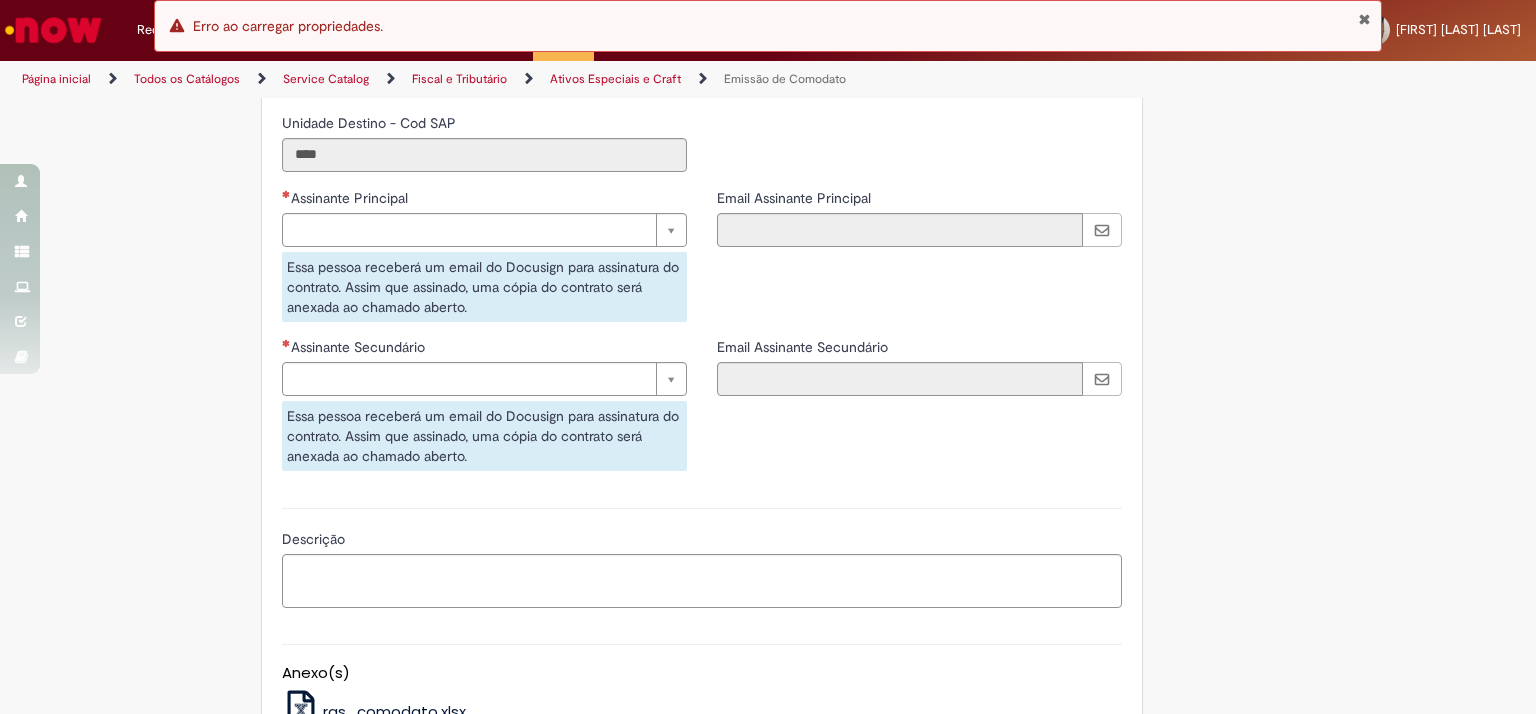 scroll, scrollTop: 2510, scrollLeft: 0, axis: vertical 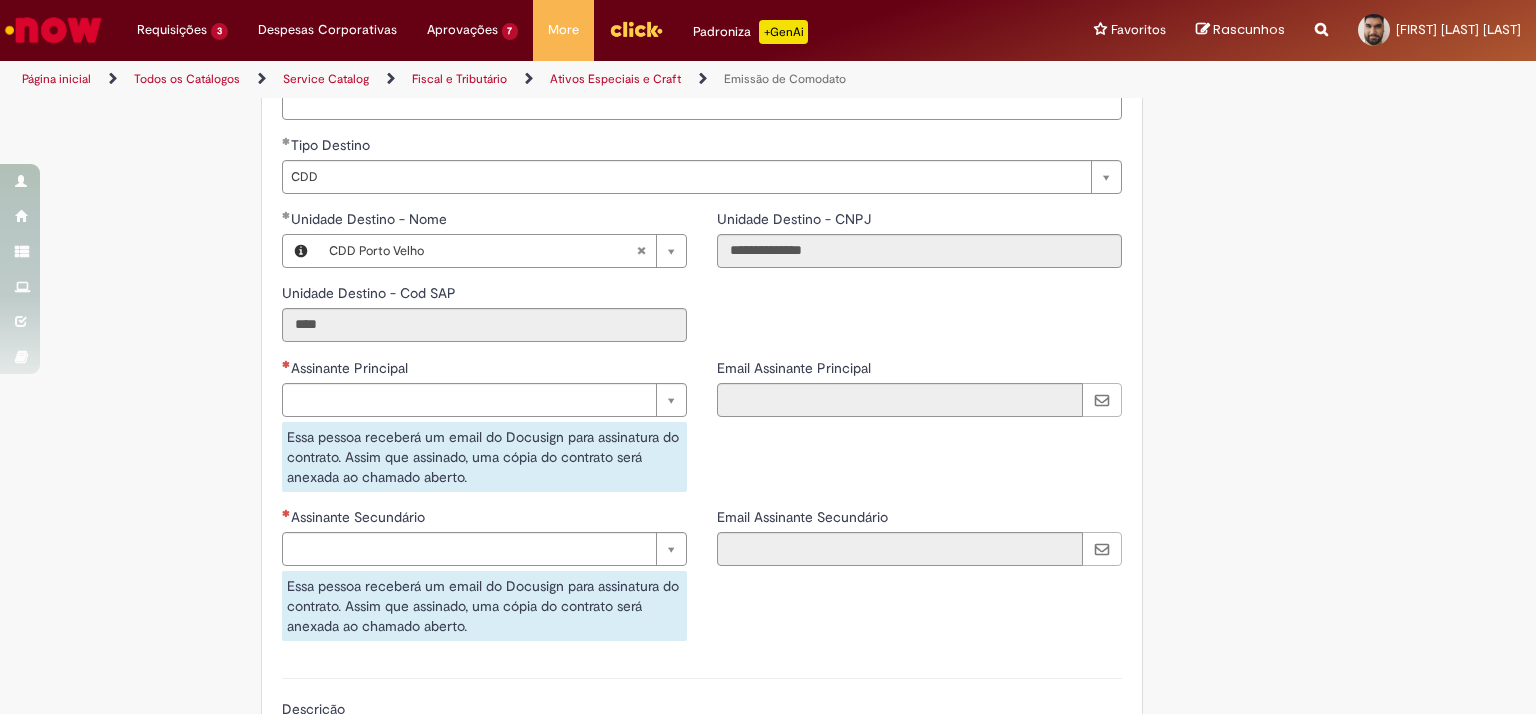 type 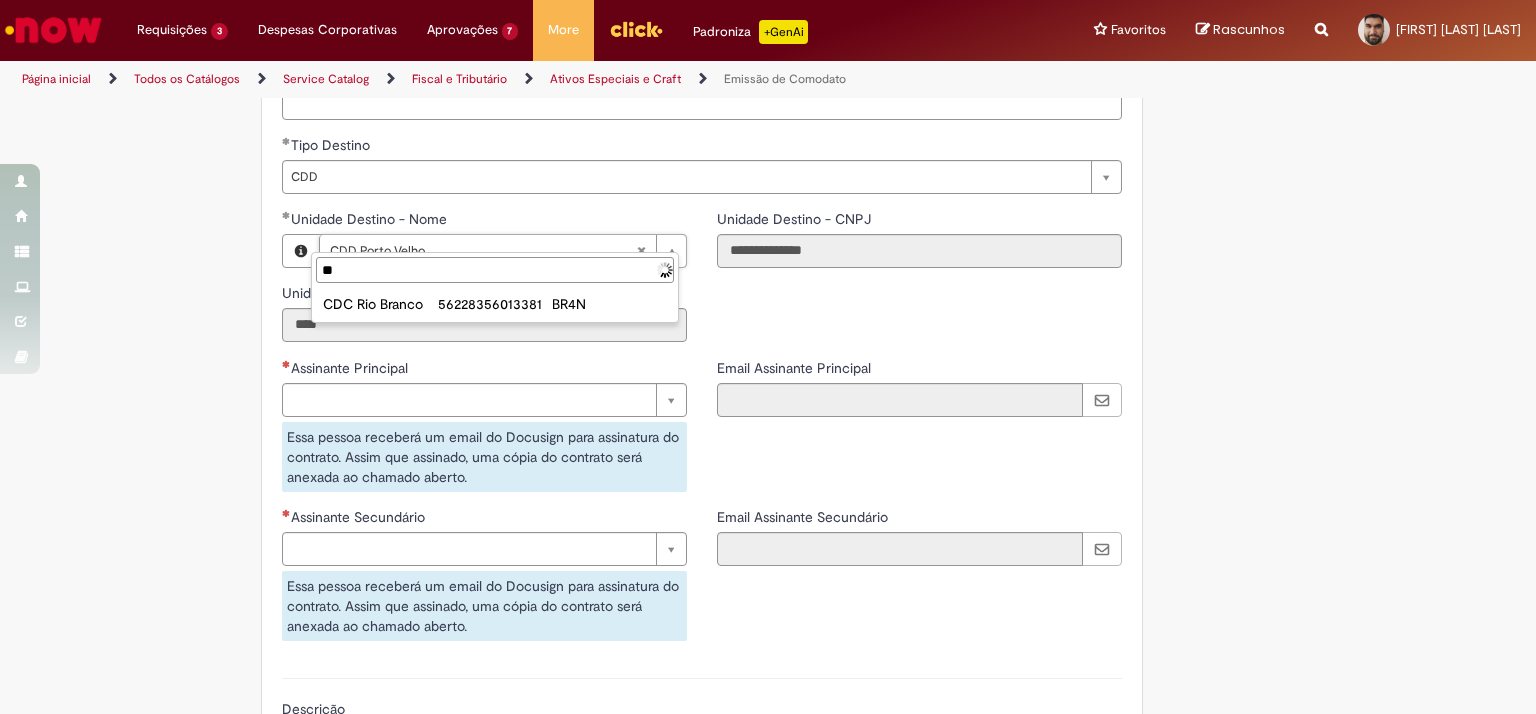 type on "*" 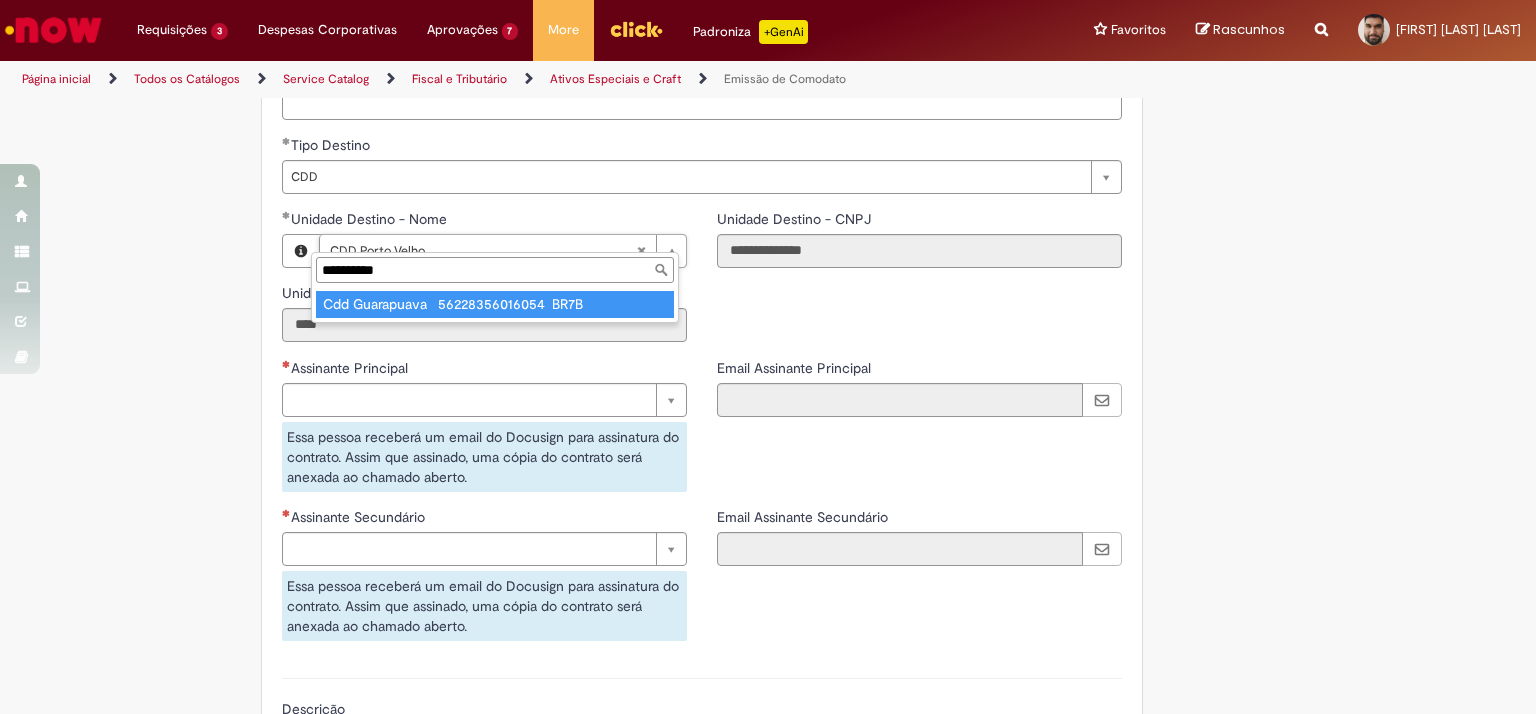type on "**********" 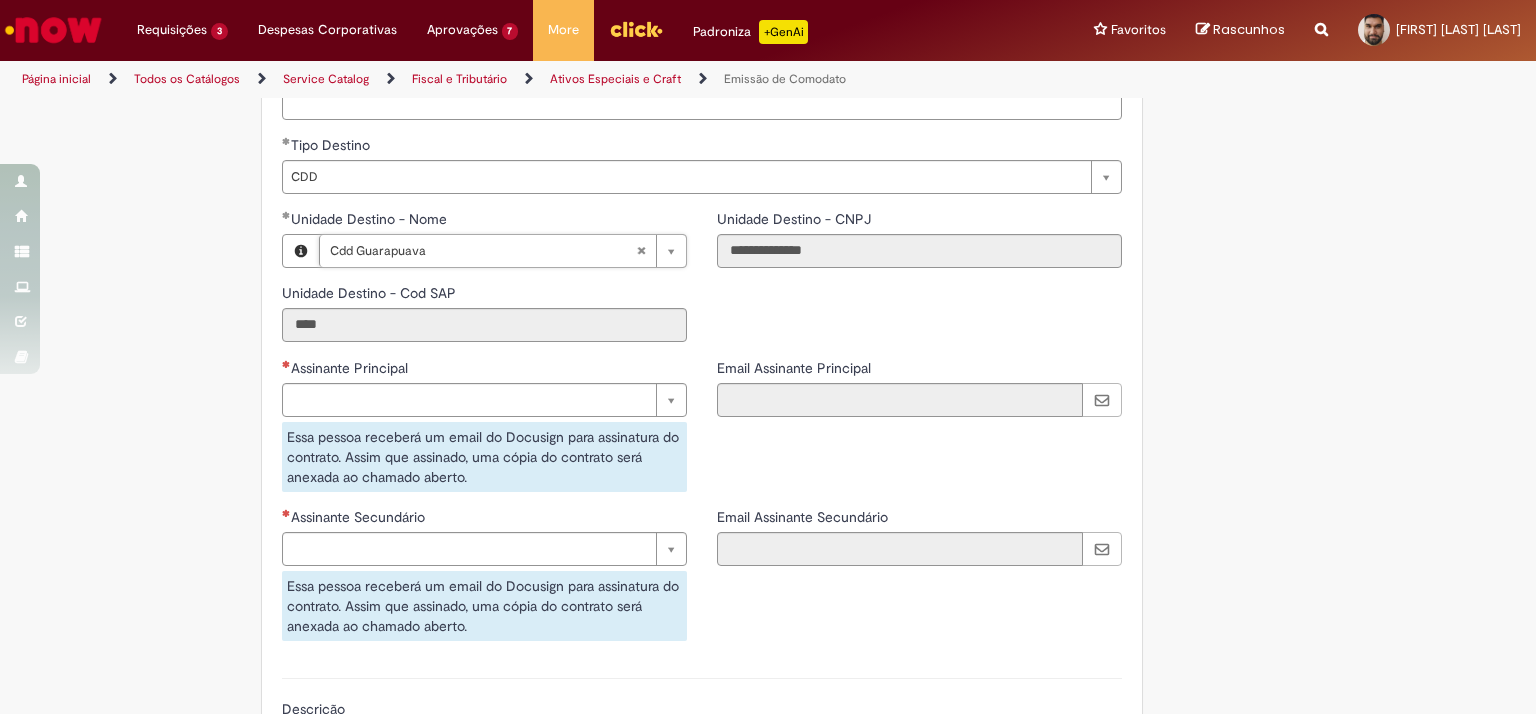 type on "****" 